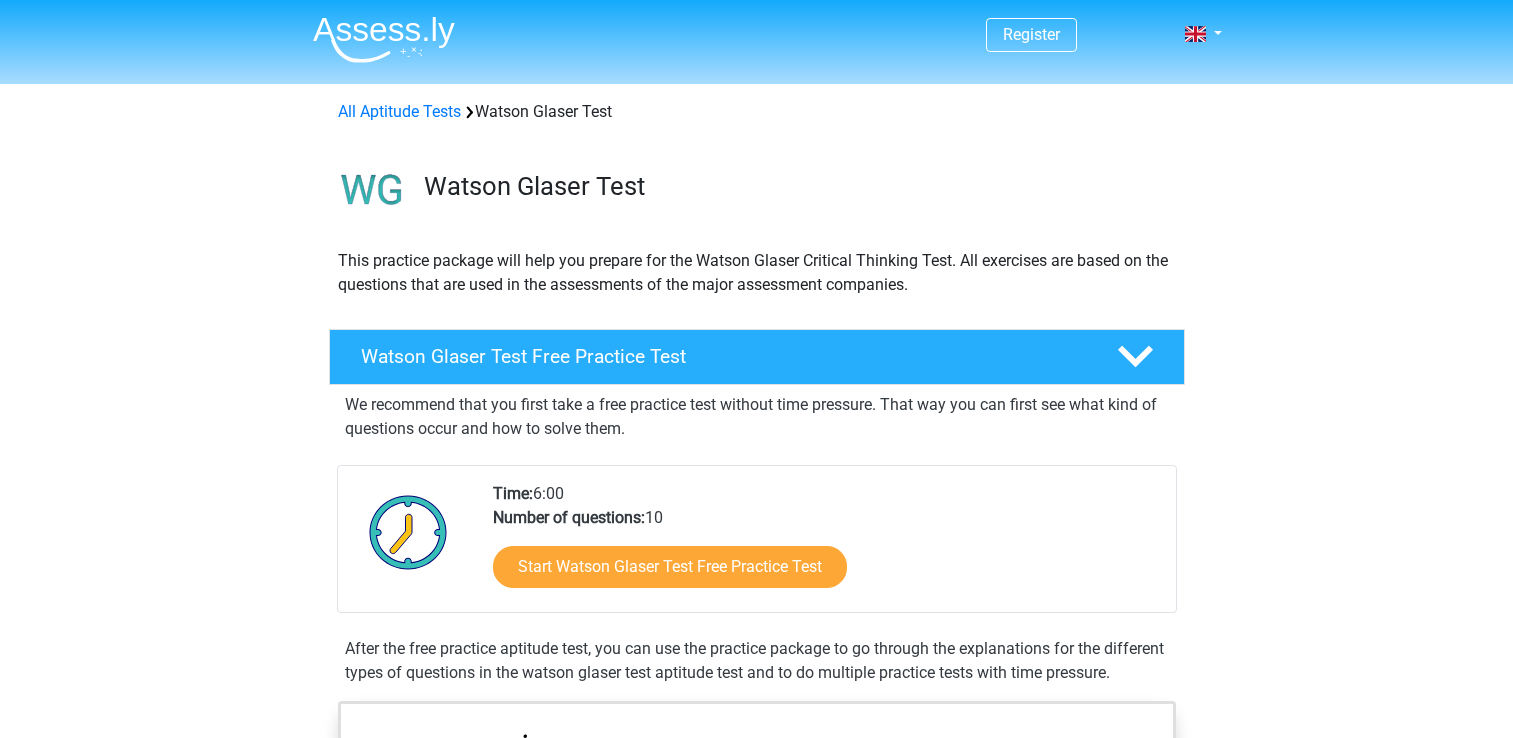 scroll, scrollTop: 0, scrollLeft: 0, axis: both 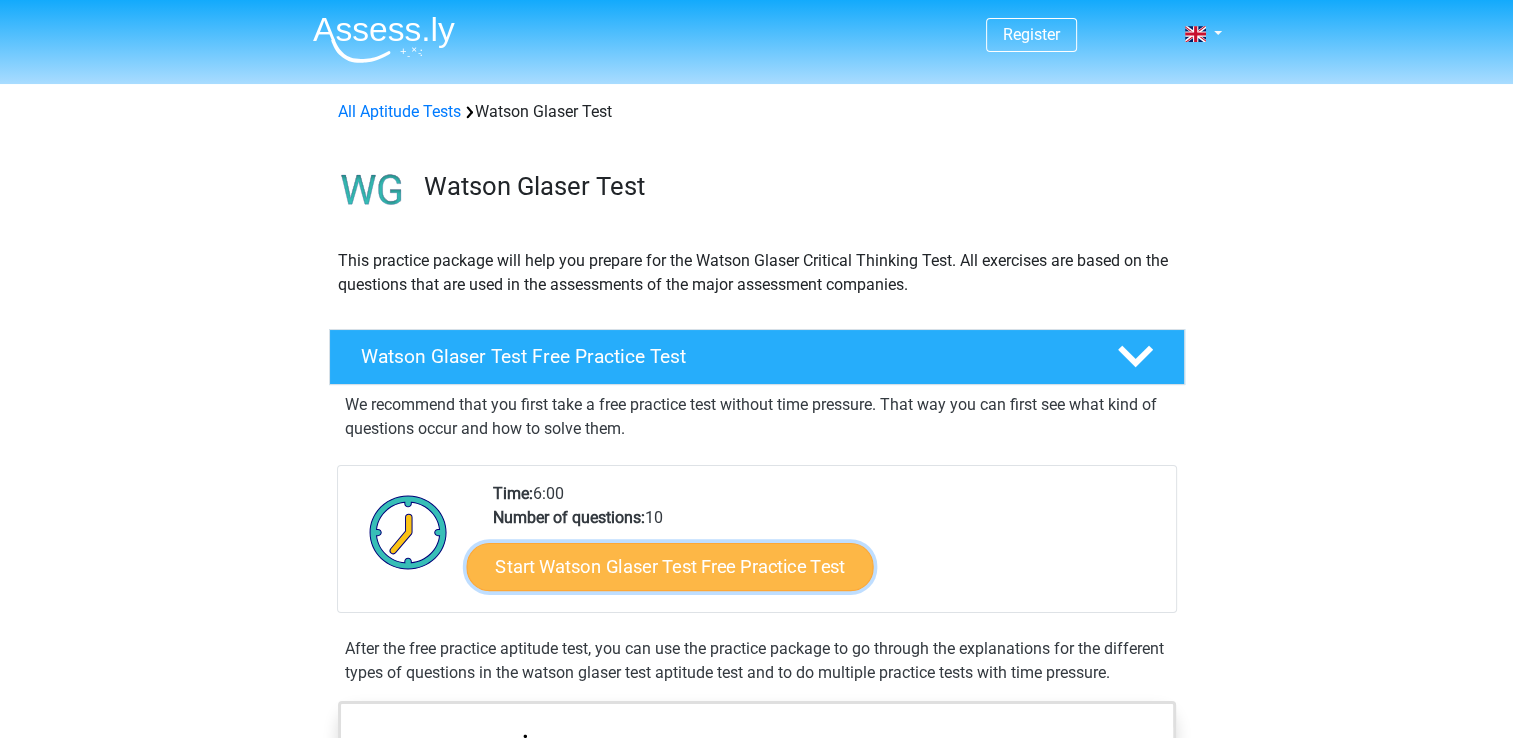 click on "Start Watson Glaser Test
Free Practice Test" at bounding box center (669, 567) 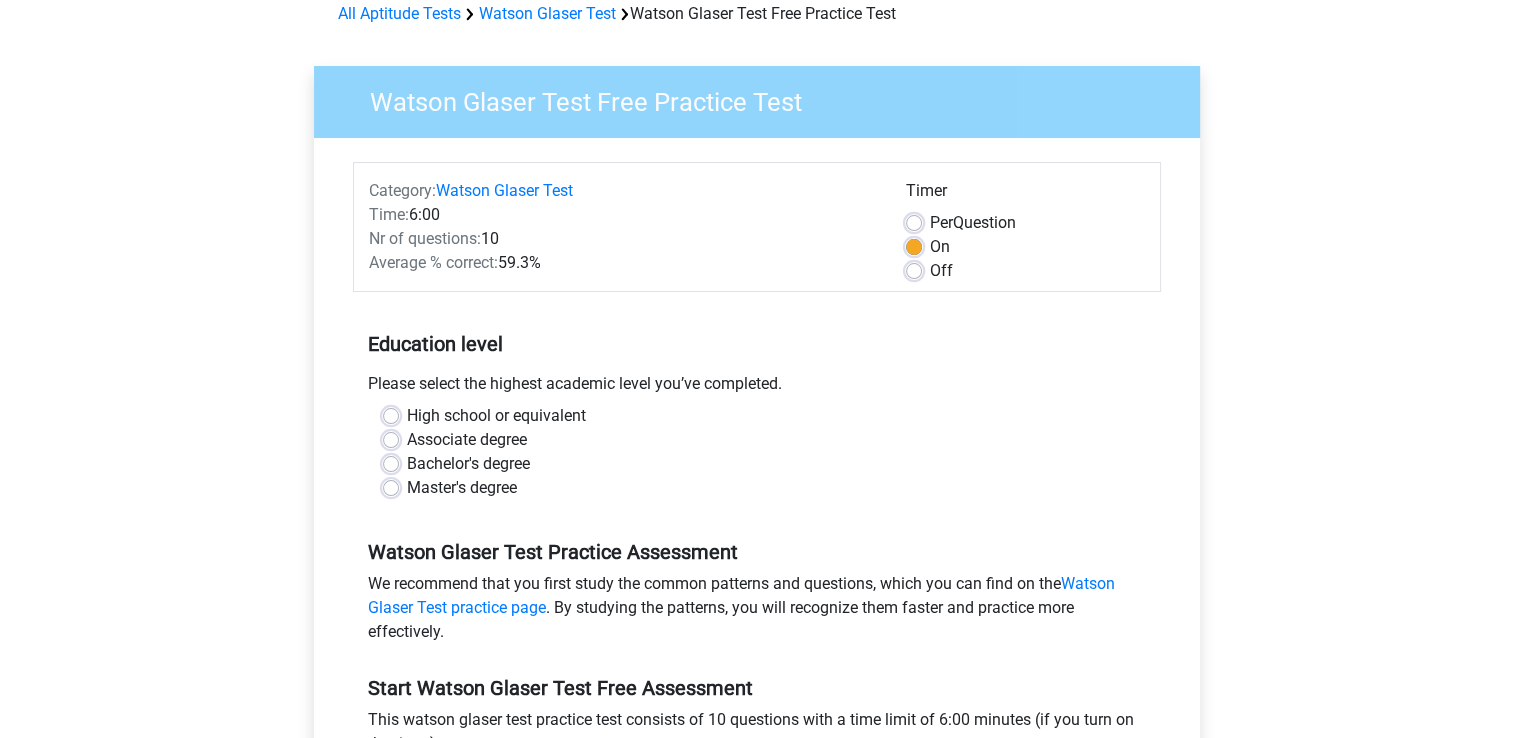 scroll, scrollTop: 218, scrollLeft: 0, axis: vertical 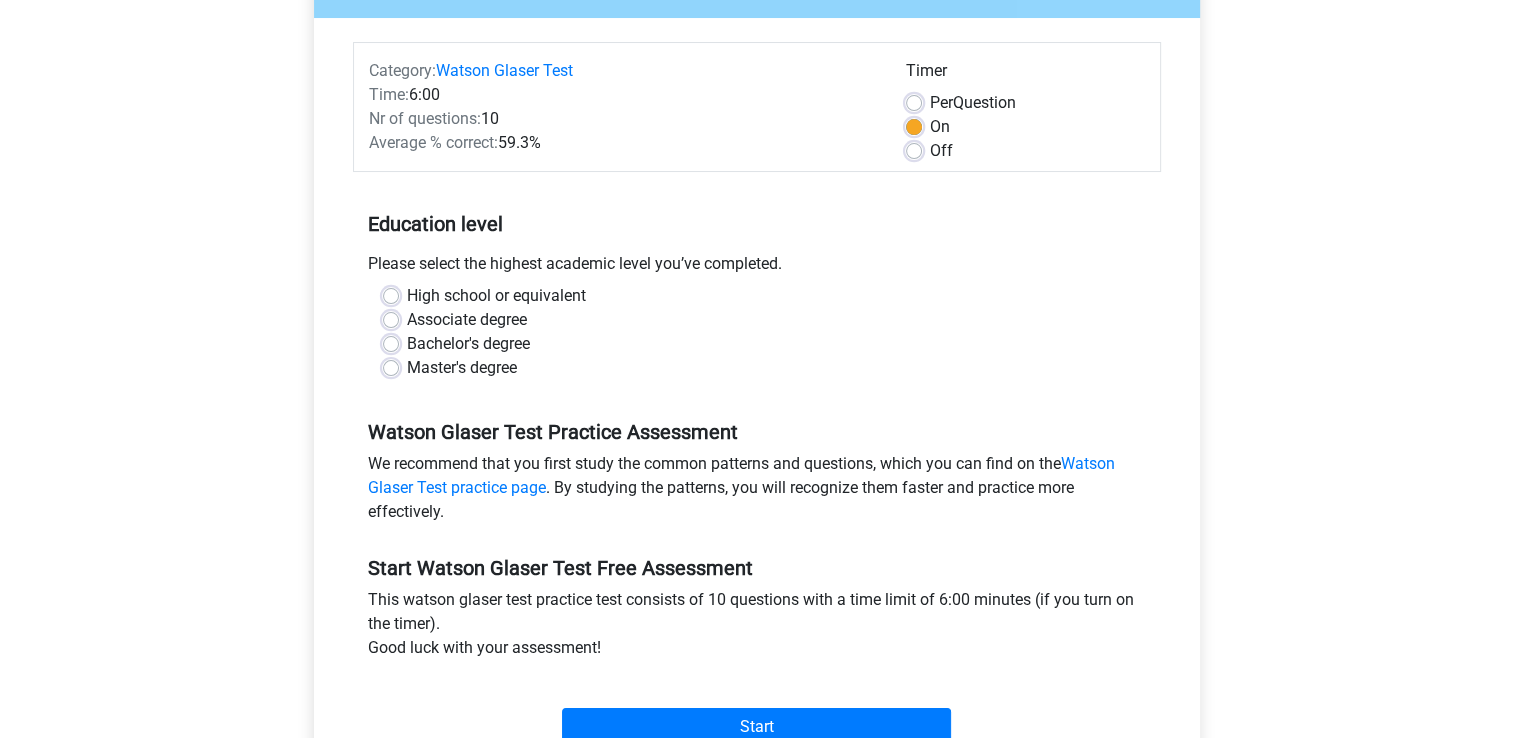 click on "Master's degree" at bounding box center [462, 368] 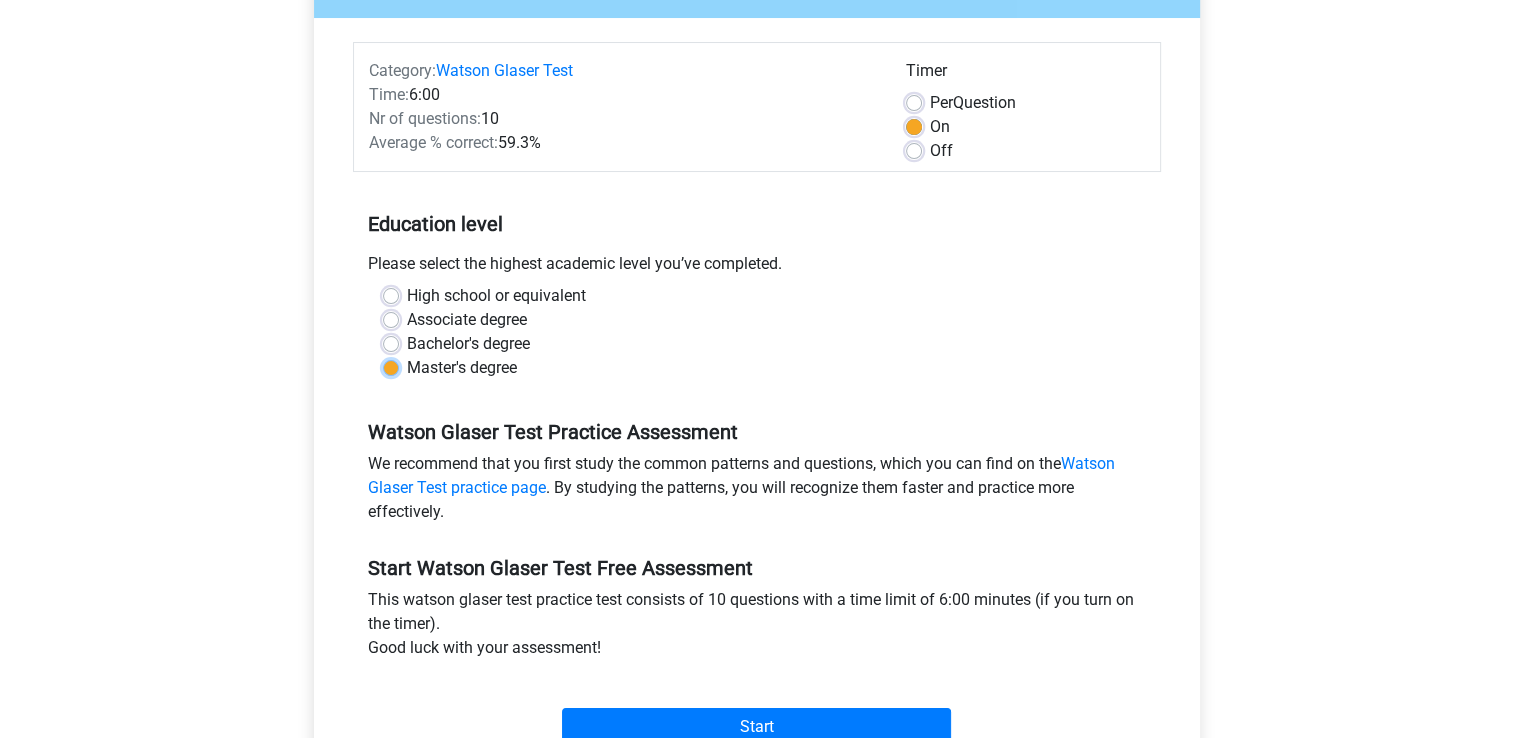 click on "Master's degree" at bounding box center (391, 366) 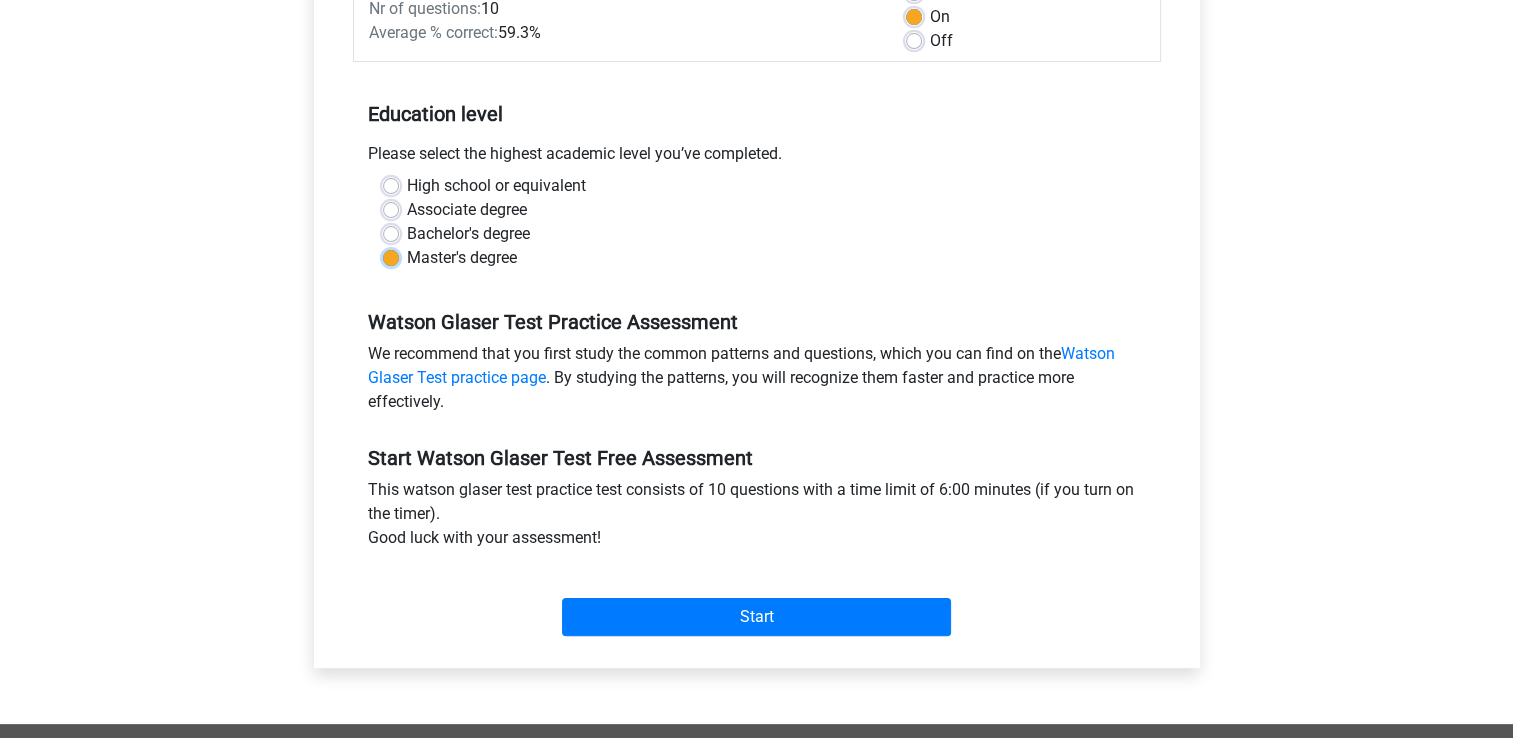 scroll, scrollTop: 330, scrollLeft: 0, axis: vertical 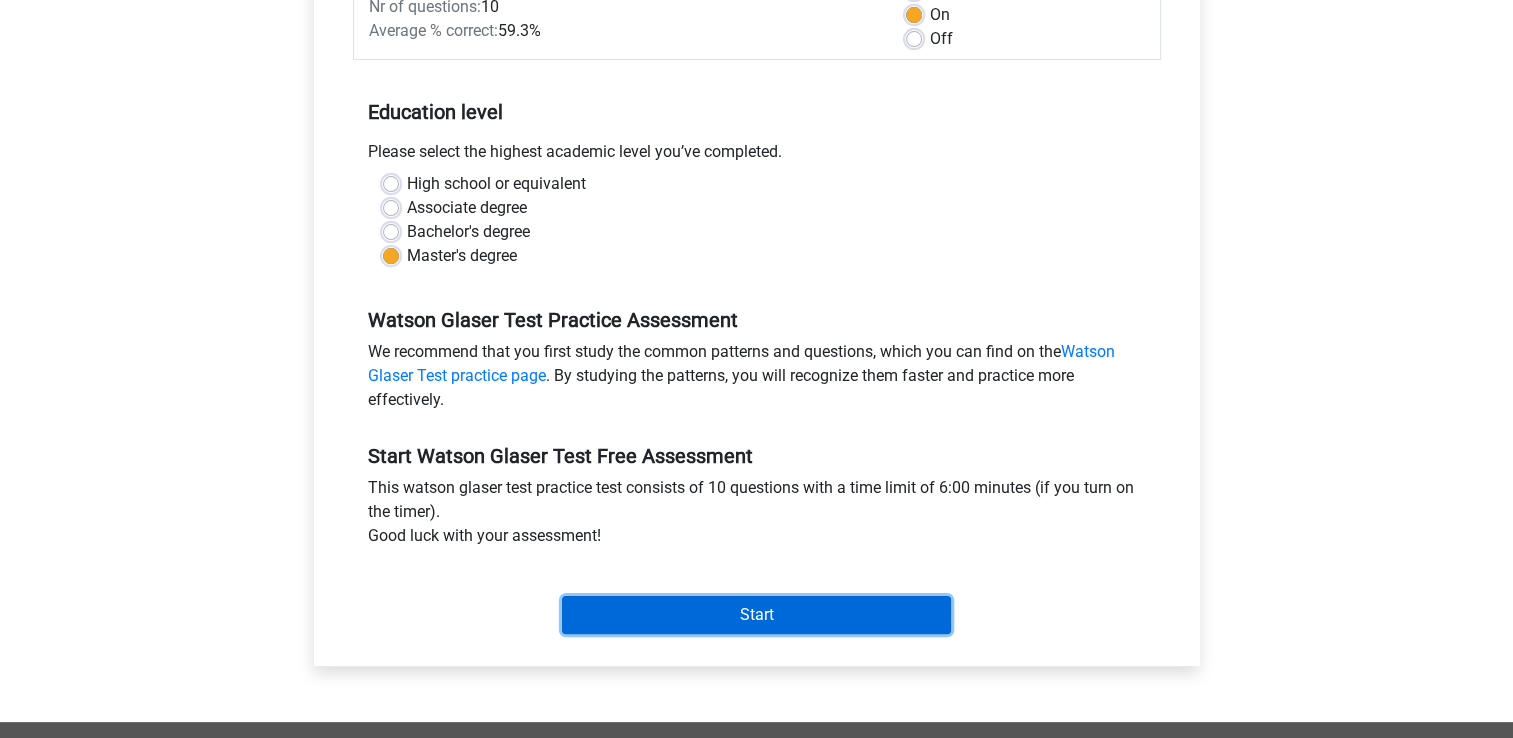 click on "Start" at bounding box center (756, 615) 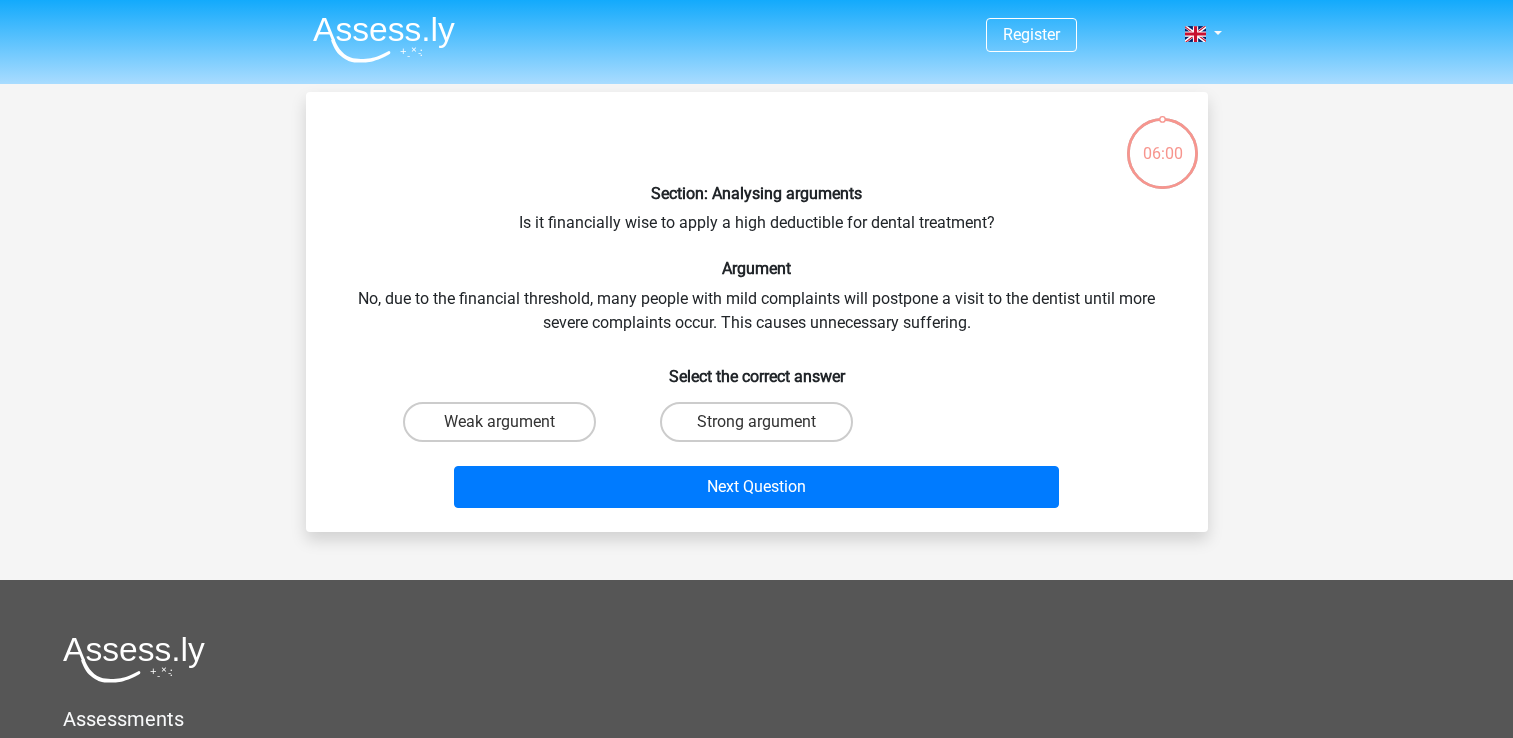 scroll, scrollTop: 0, scrollLeft: 0, axis: both 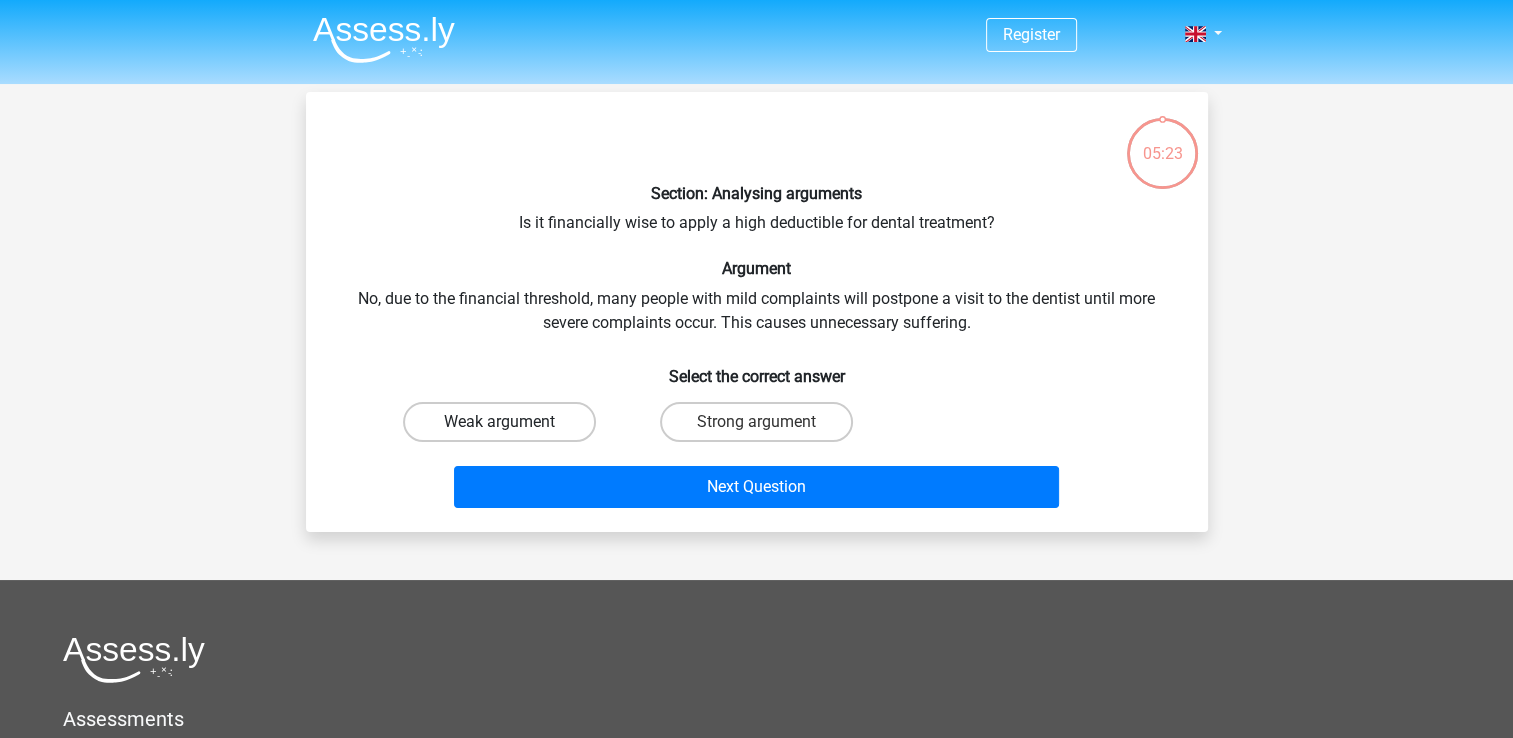click on "Weak argument" at bounding box center (499, 422) 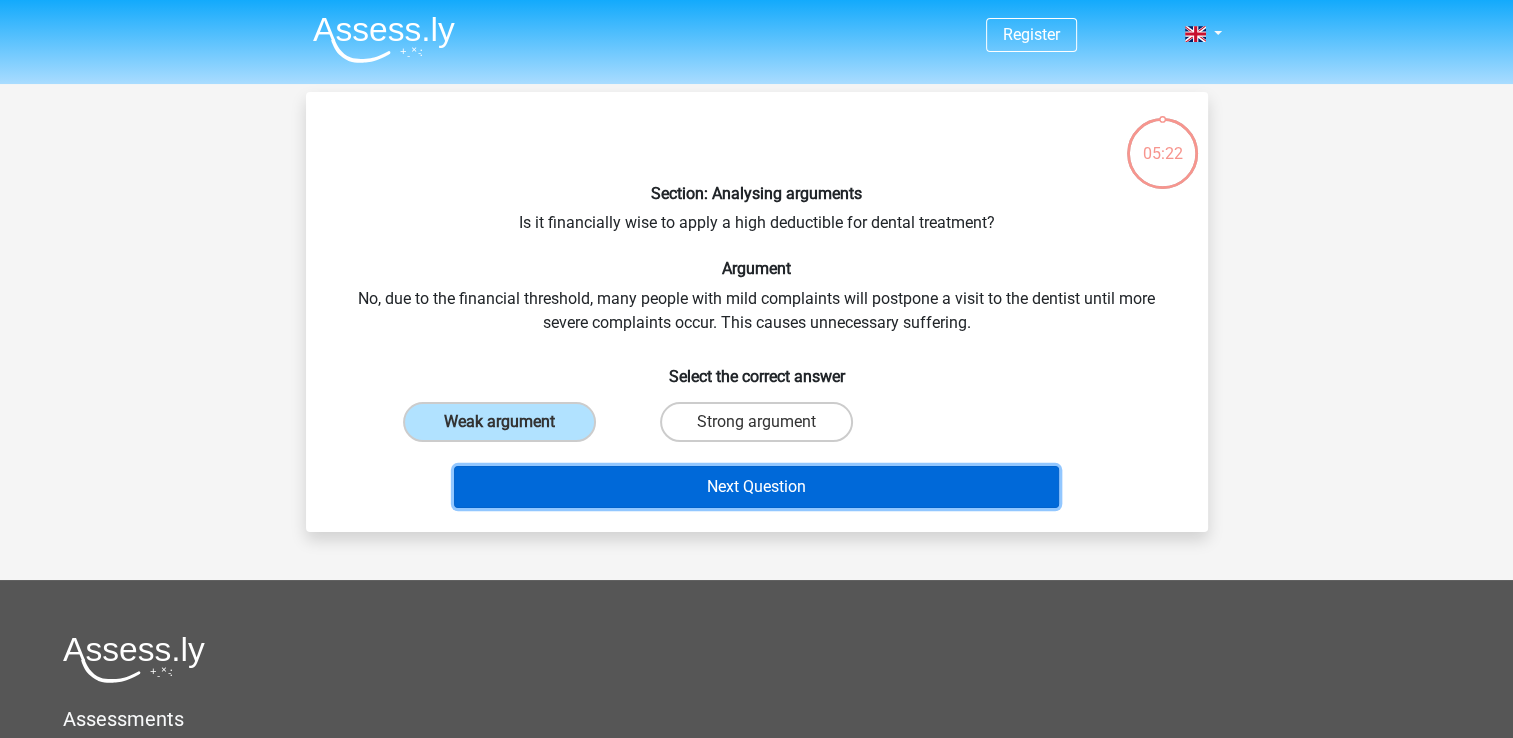 click on "Next Question" at bounding box center (756, 487) 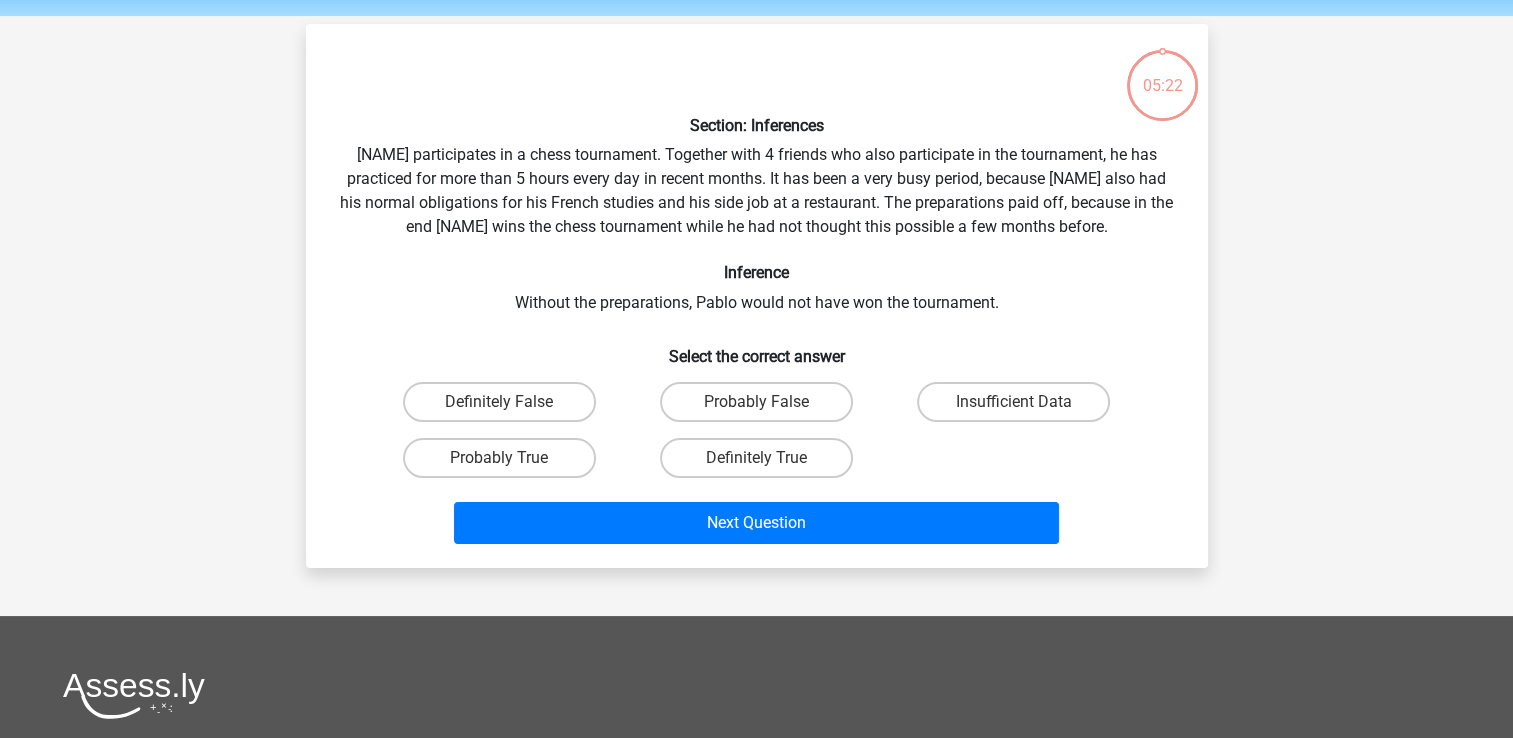 scroll, scrollTop: 92, scrollLeft: 0, axis: vertical 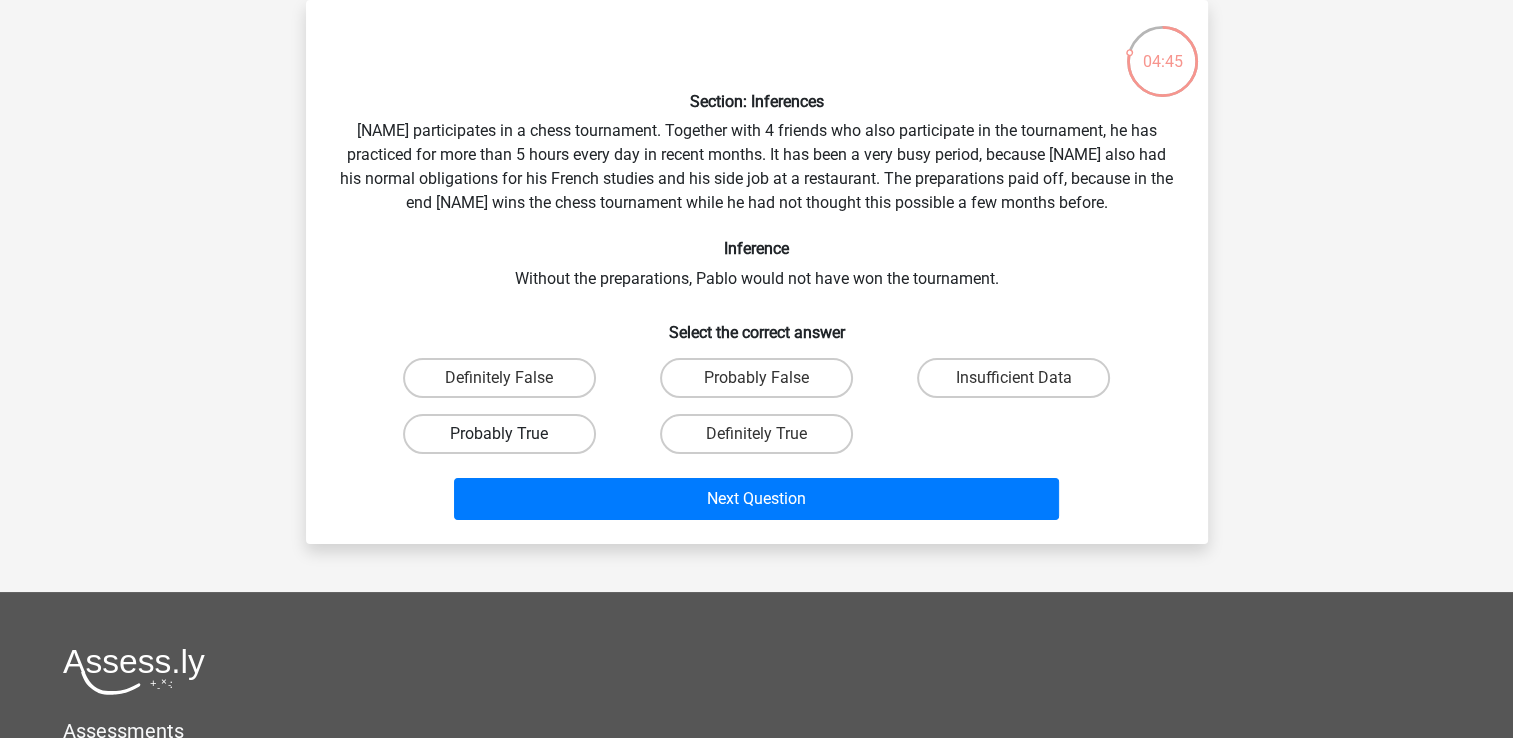 click on "Probably True" at bounding box center (499, 434) 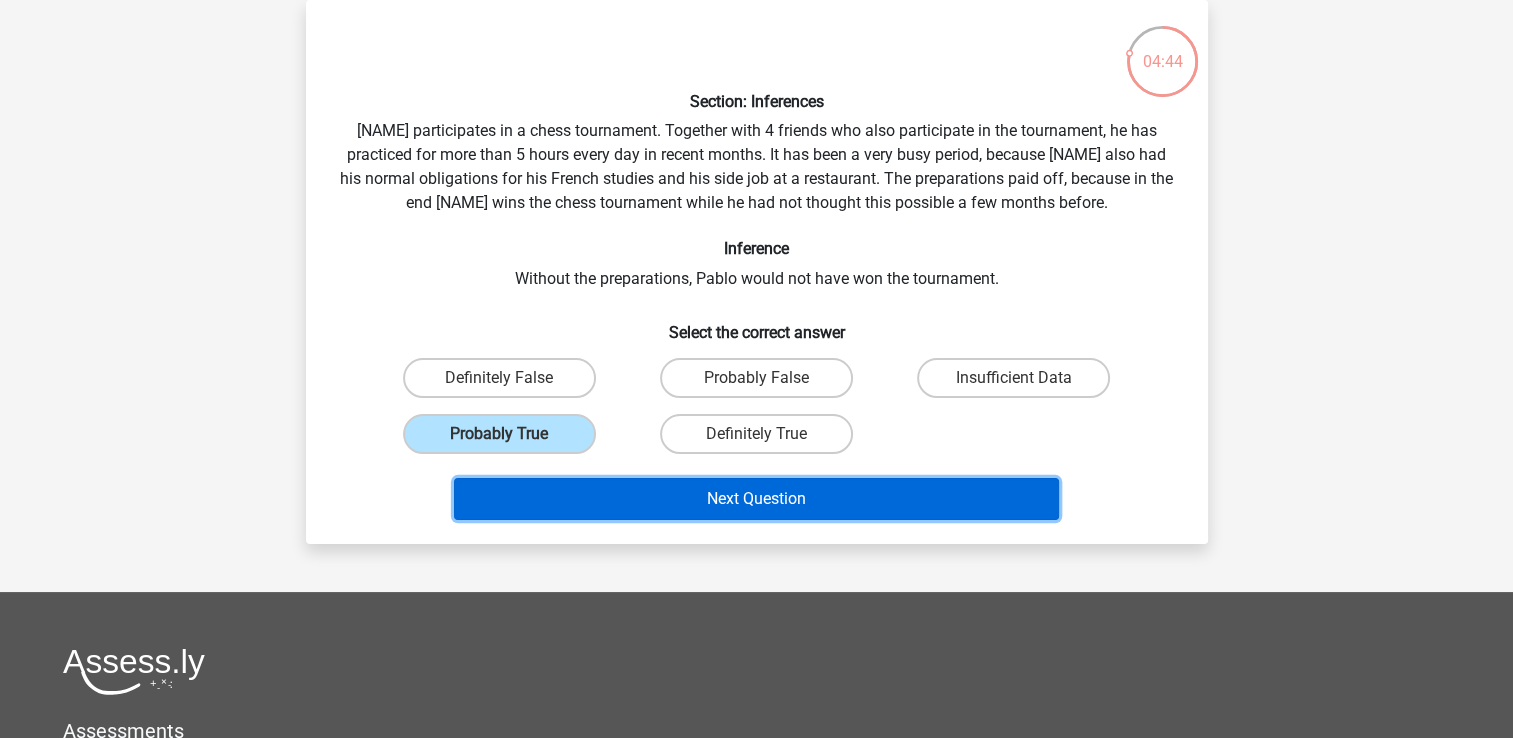 click on "Next Question" at bounding box center (756, 499) 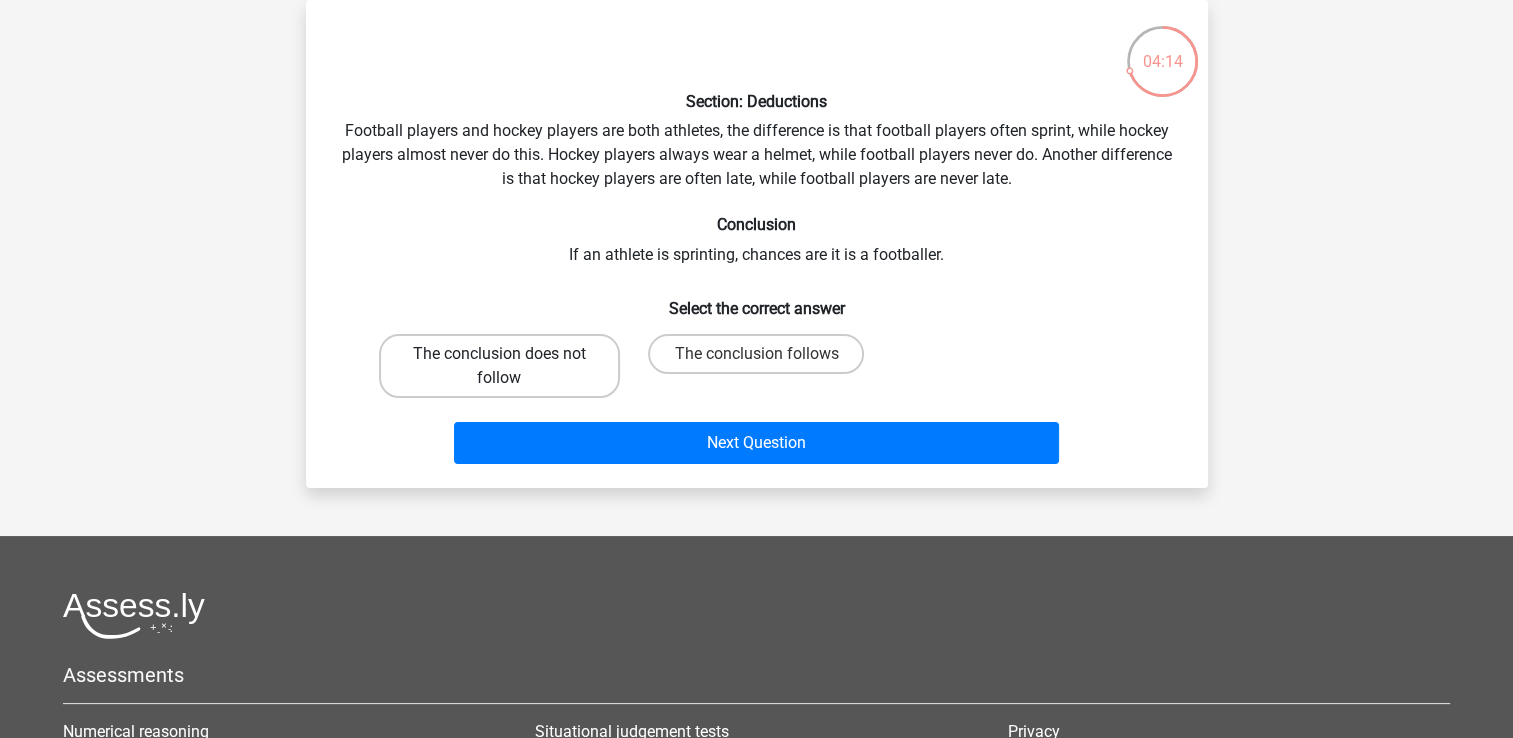 click on "The conclusion does not follow" at bounding box center (499, 366) 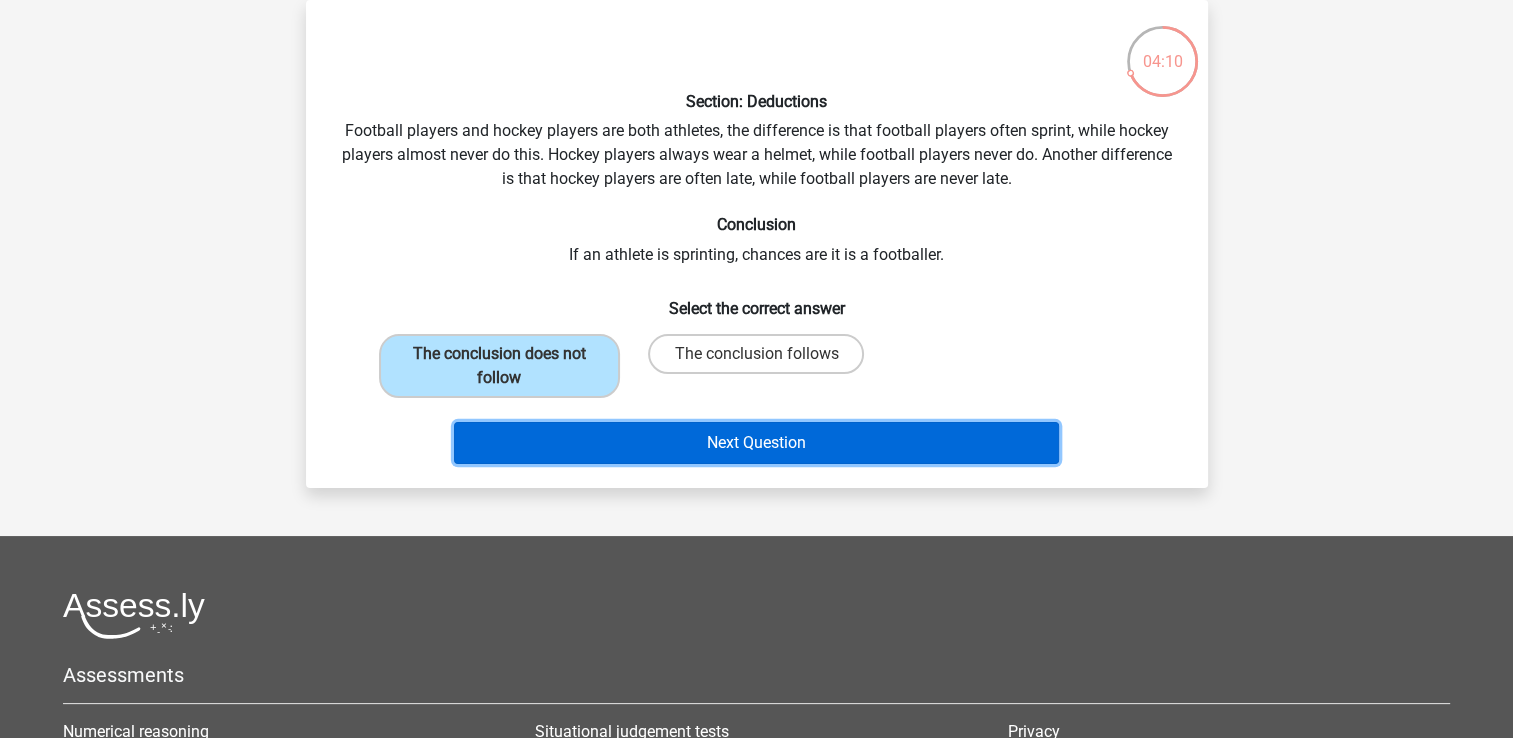 click on "Next Question" at bounding box center [756, 443] 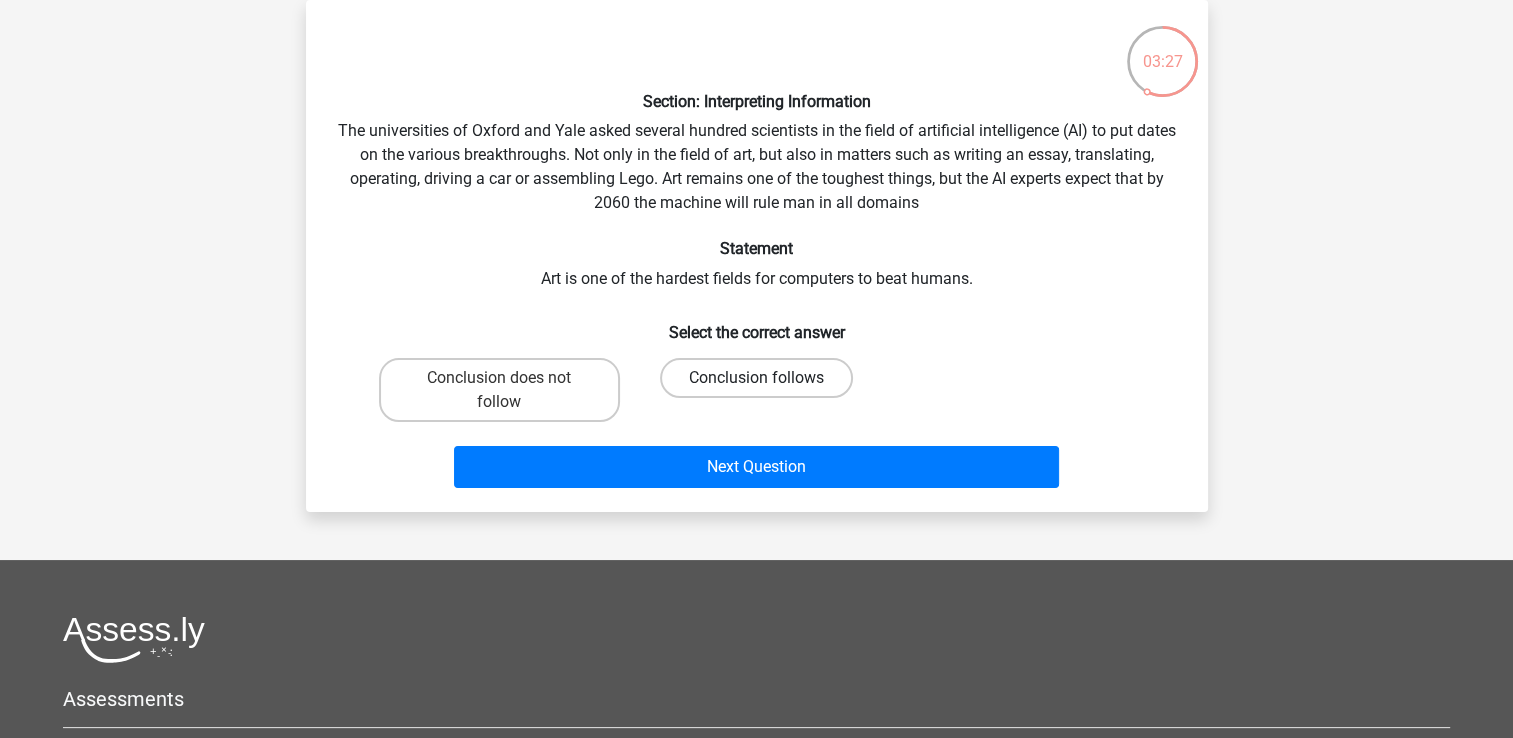 click on "Conclusion follows" at bounding box center [756, 378] 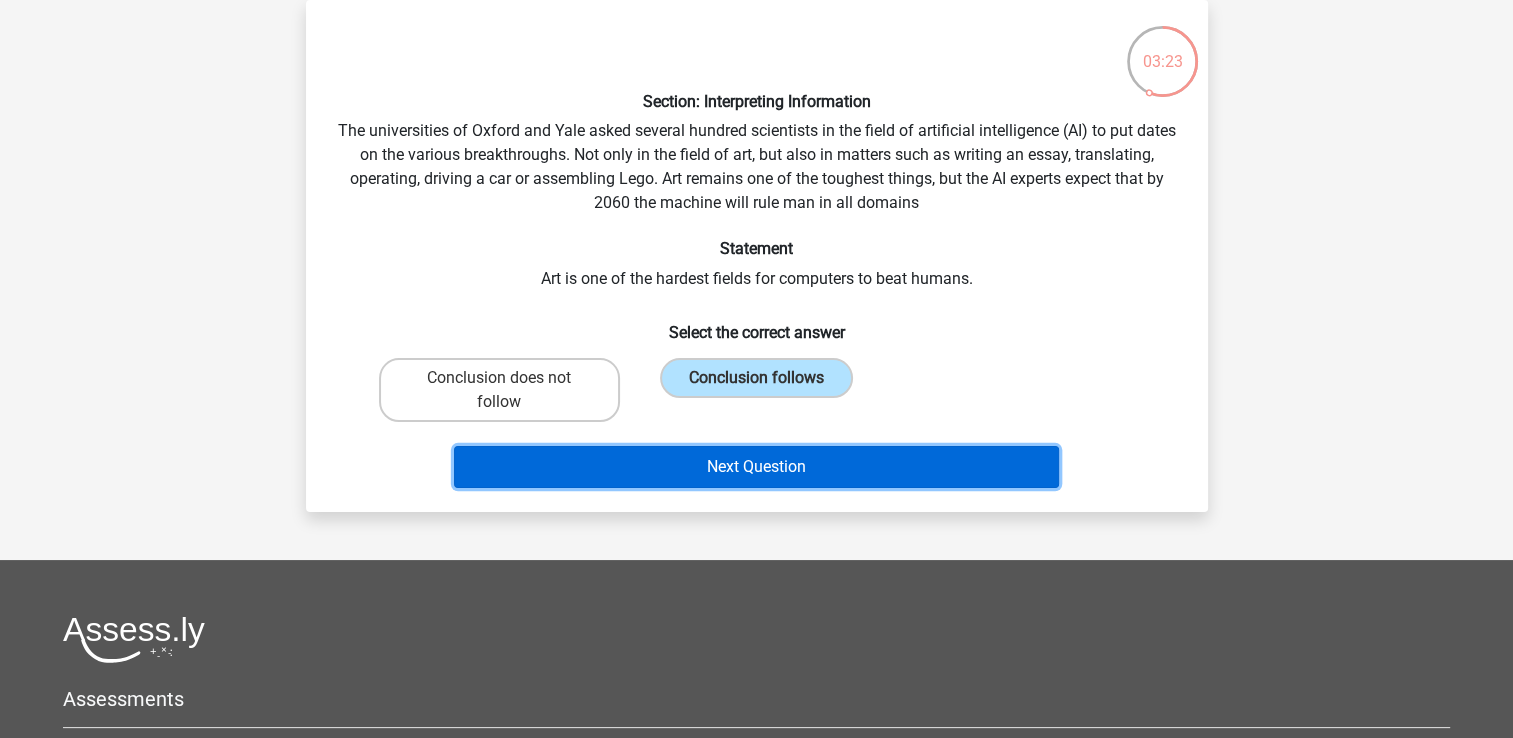 click on "Next Question" at bounding box center [756, 467] 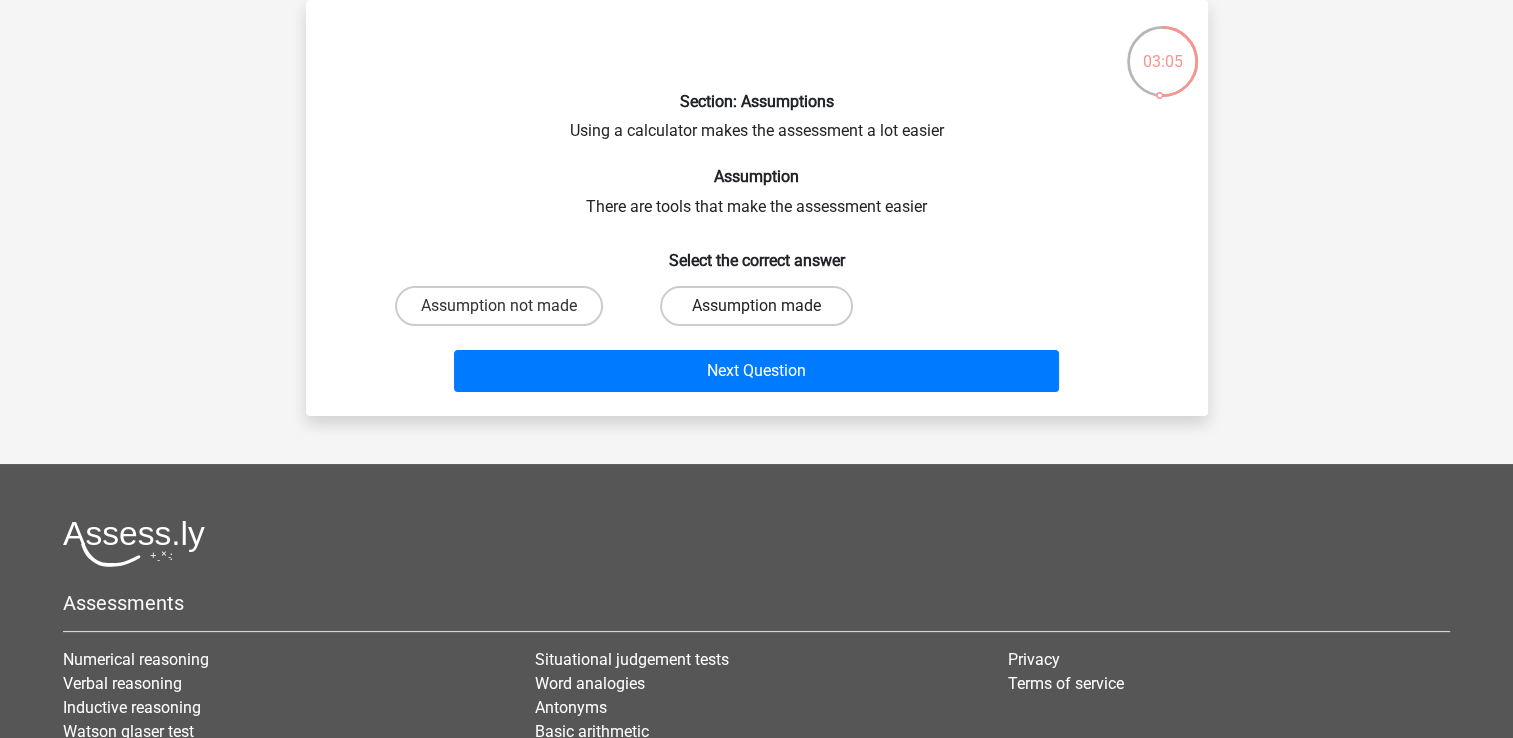 click on "Assumption made" at bounding box center (756, 306) 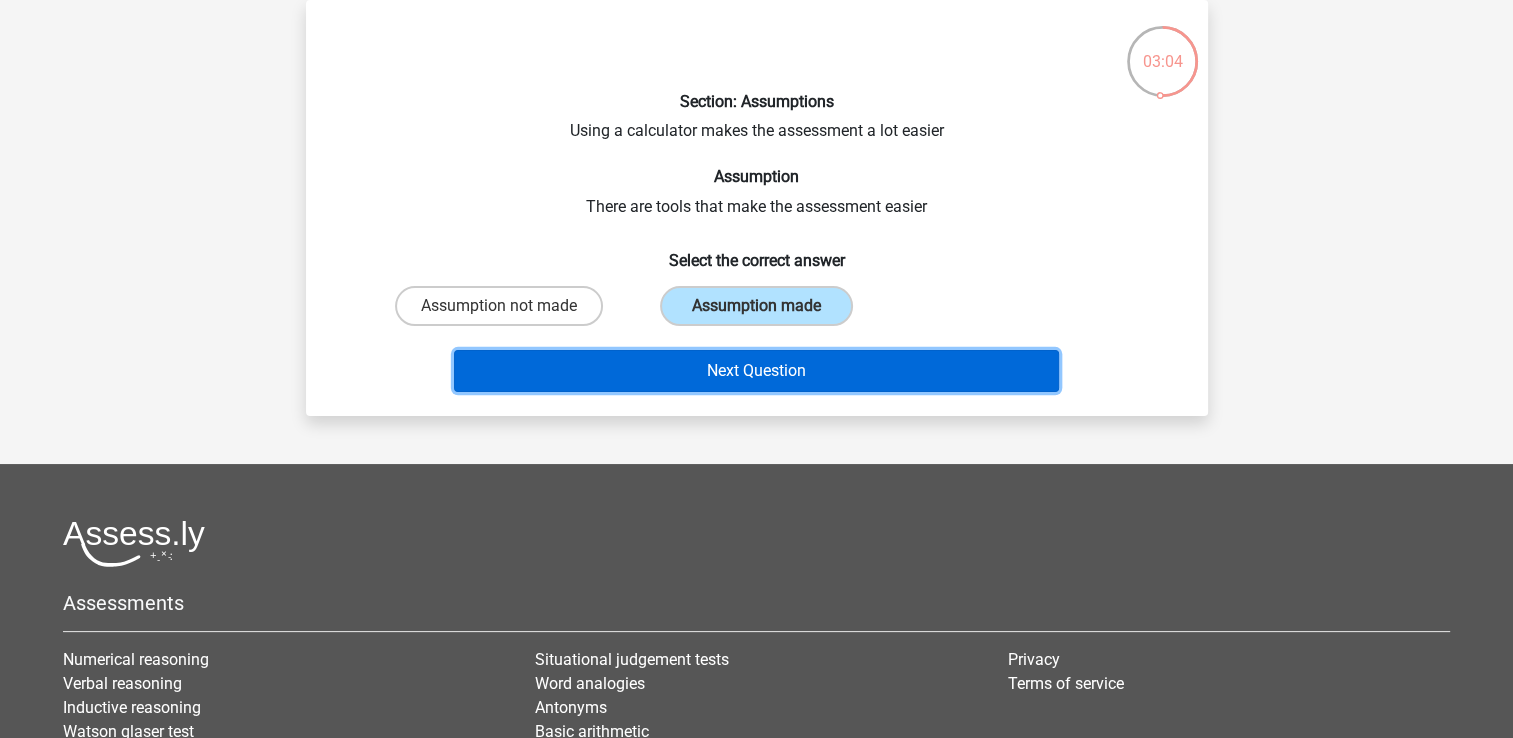 click on "Next Question" at bounding box center [756, 371] 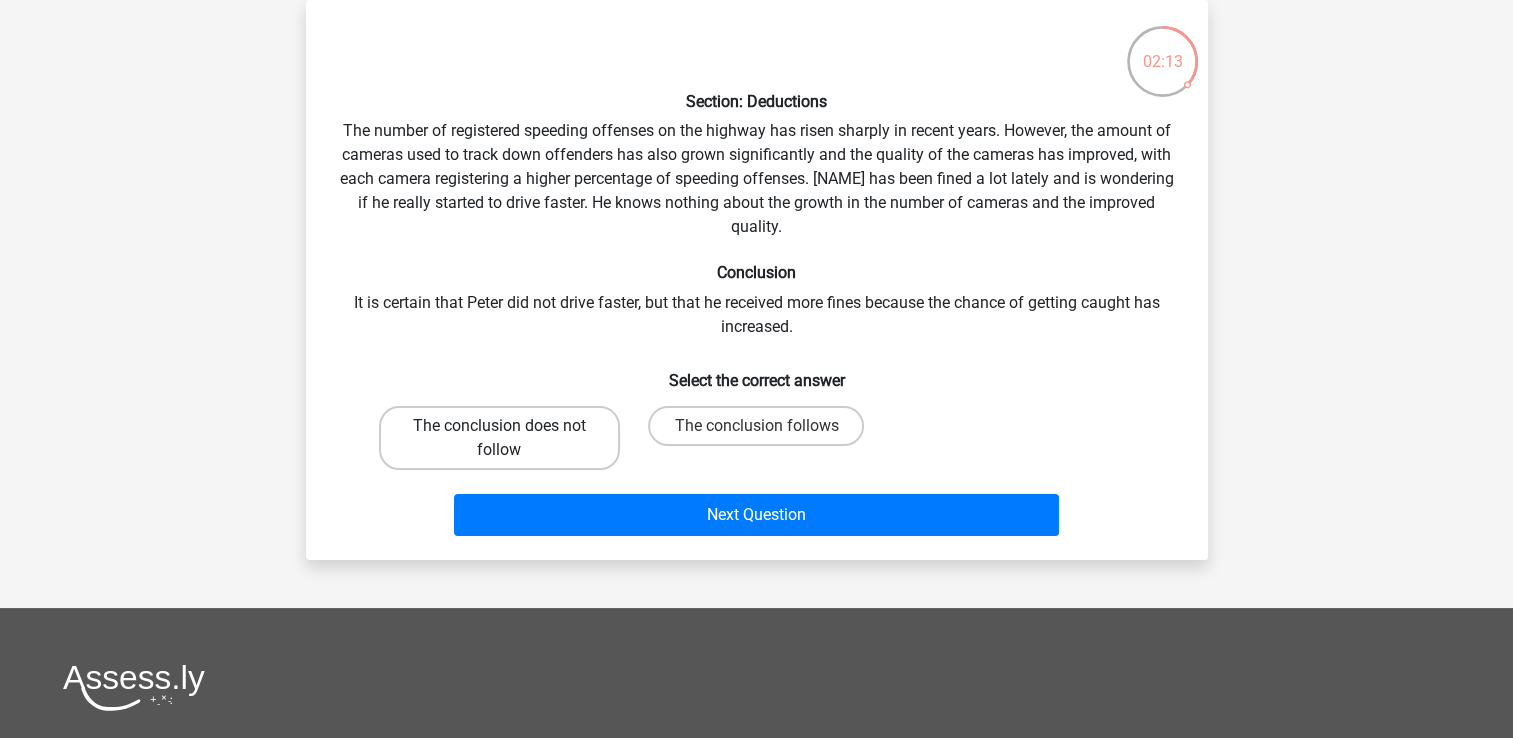click on "The conclusion does not follow" at bounding box center [499, 438] 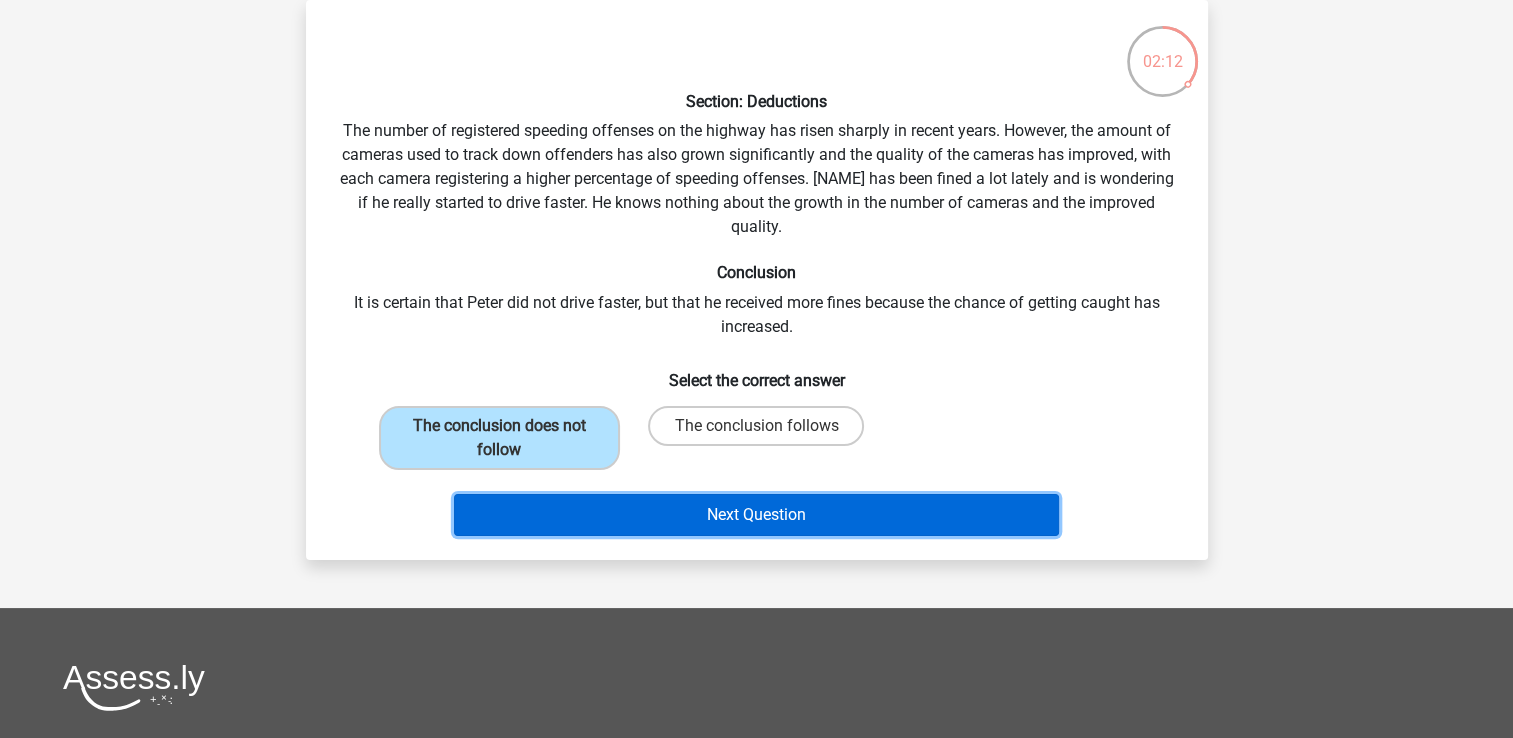 click on "Next Question" at bounding box center (756, 515) 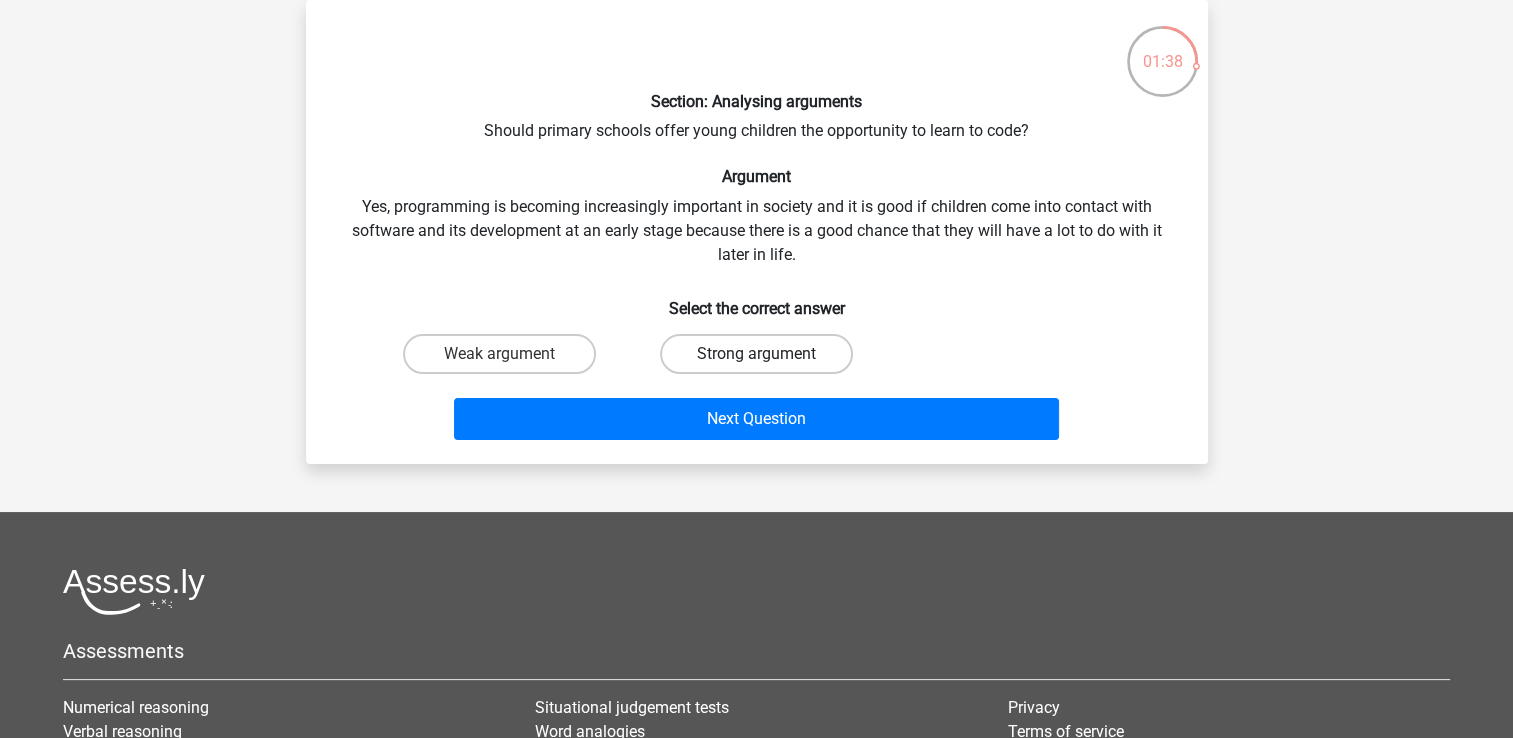 click on "Strong argument" at bounding box center (756, 354) 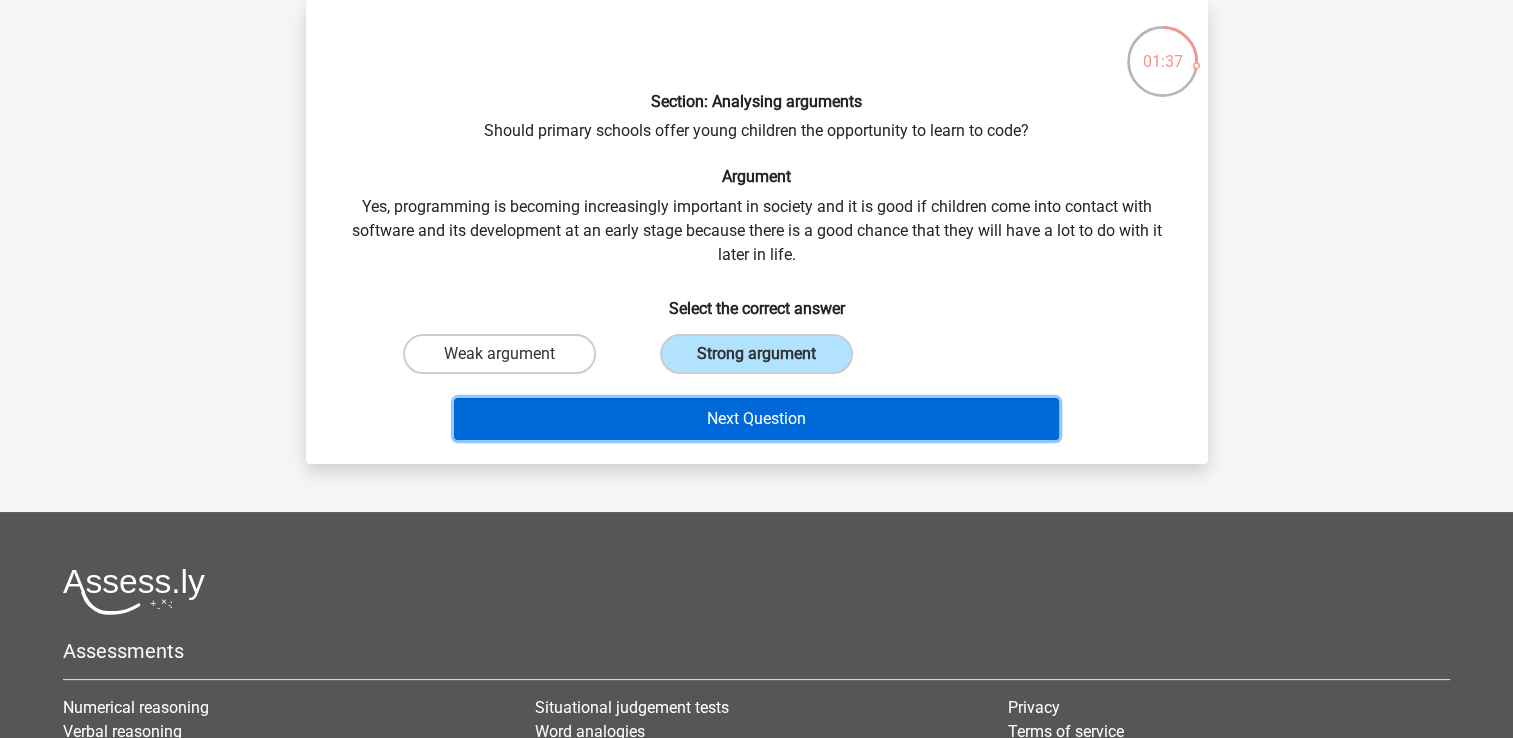click on "Next Question" at bounding box center (756, 419) 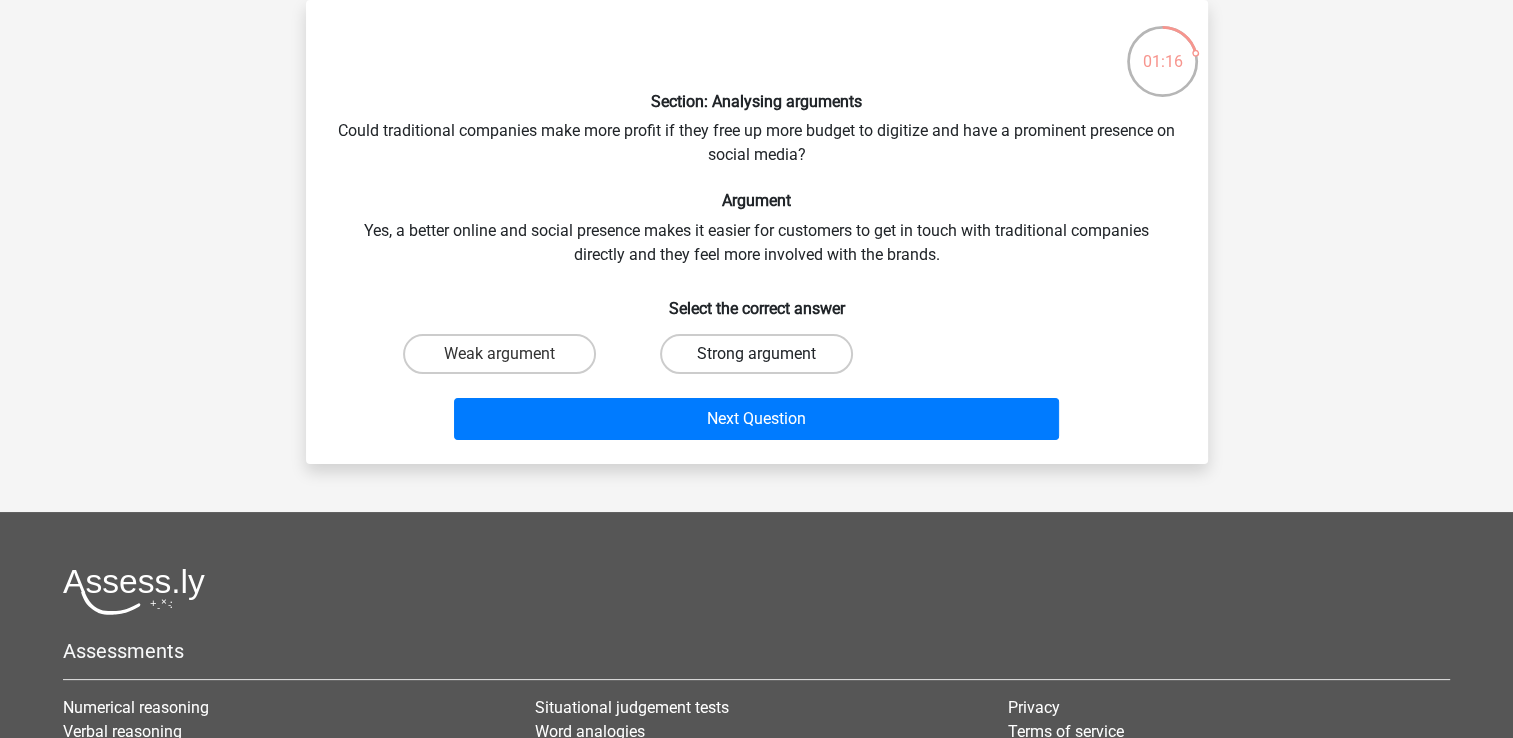 click on "Strong argument" at bounding box center [756, 354] 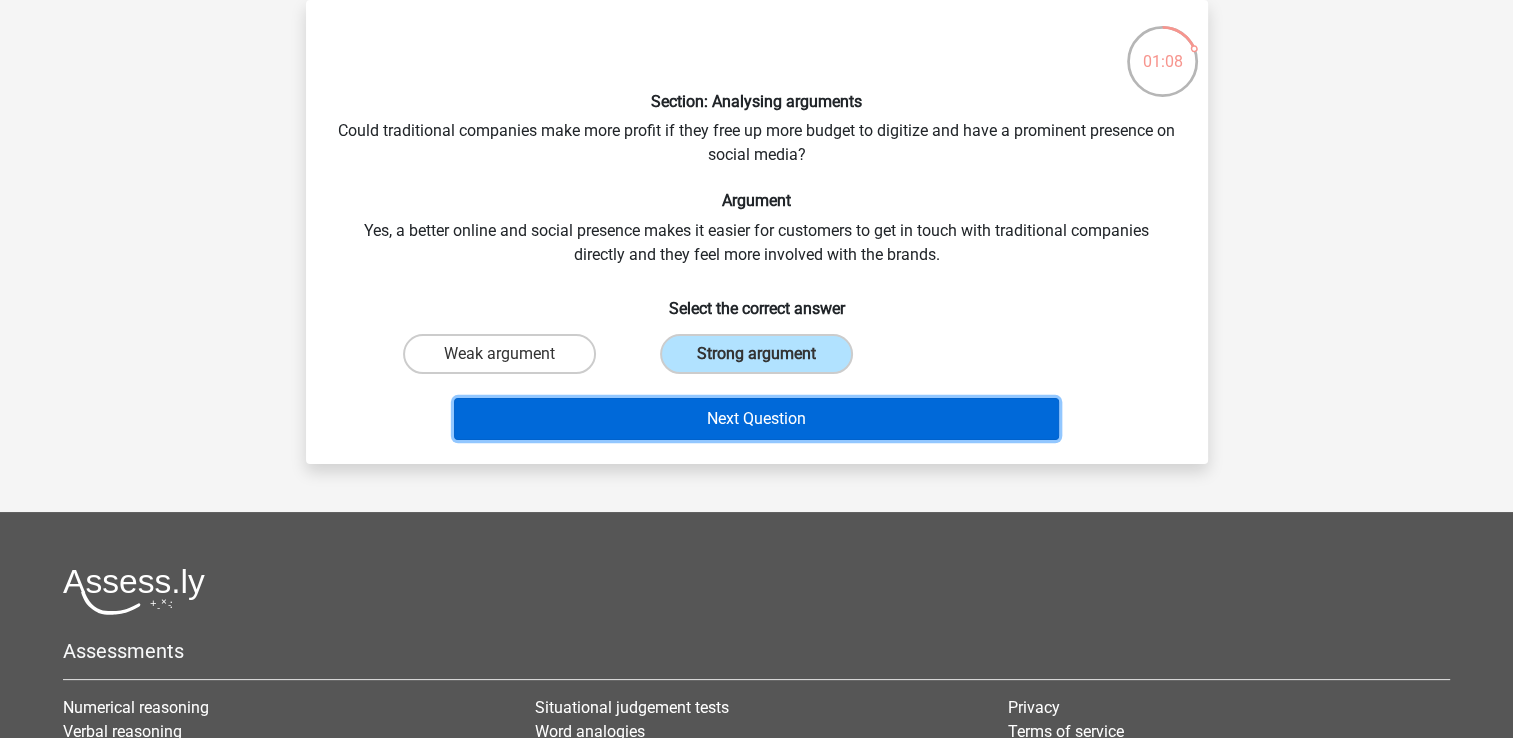 click on "Next Question" at bounding box center [756, 419] 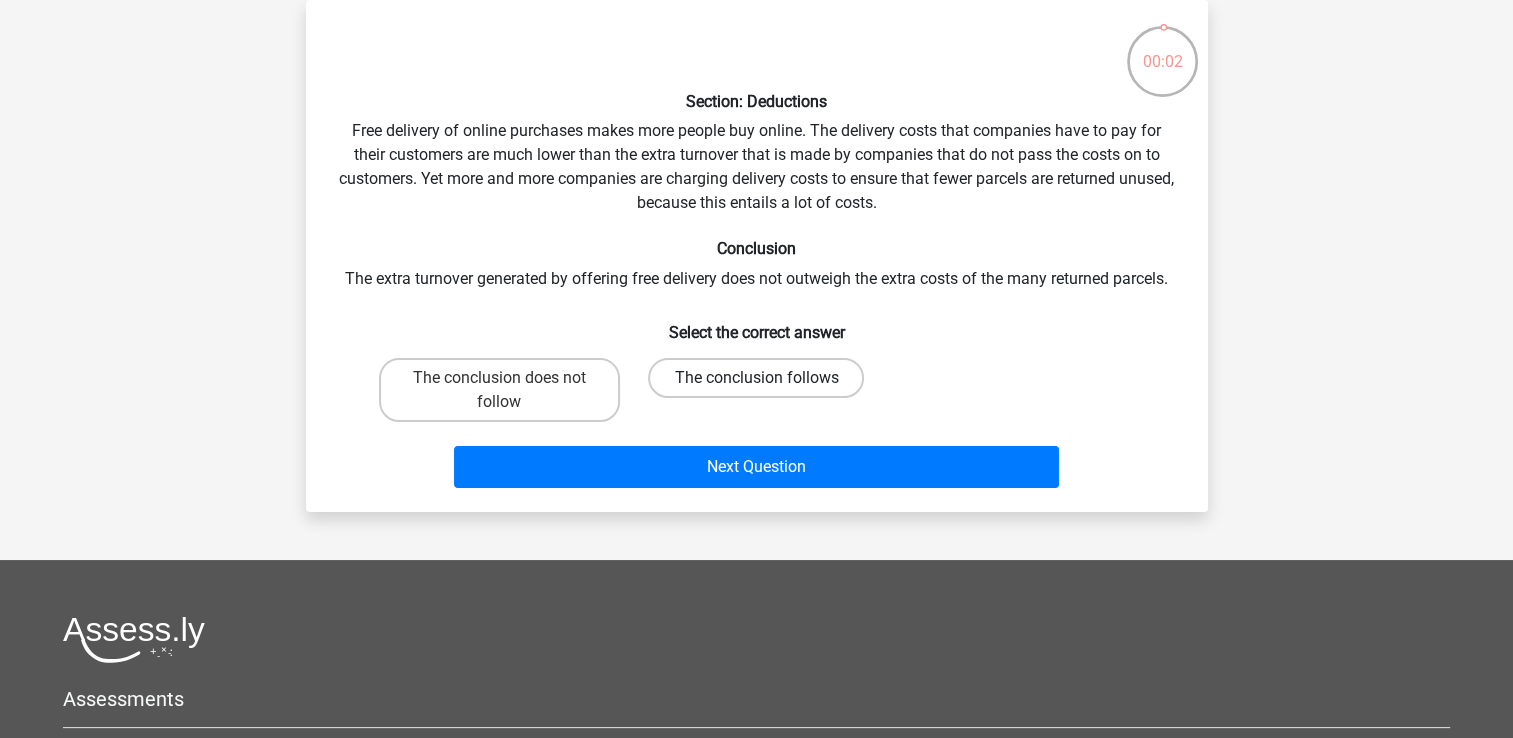 drag, startPoint x: 763, startPoint y: 377, endPoint x: 650, endPoint y: 385, distance: 113.28283 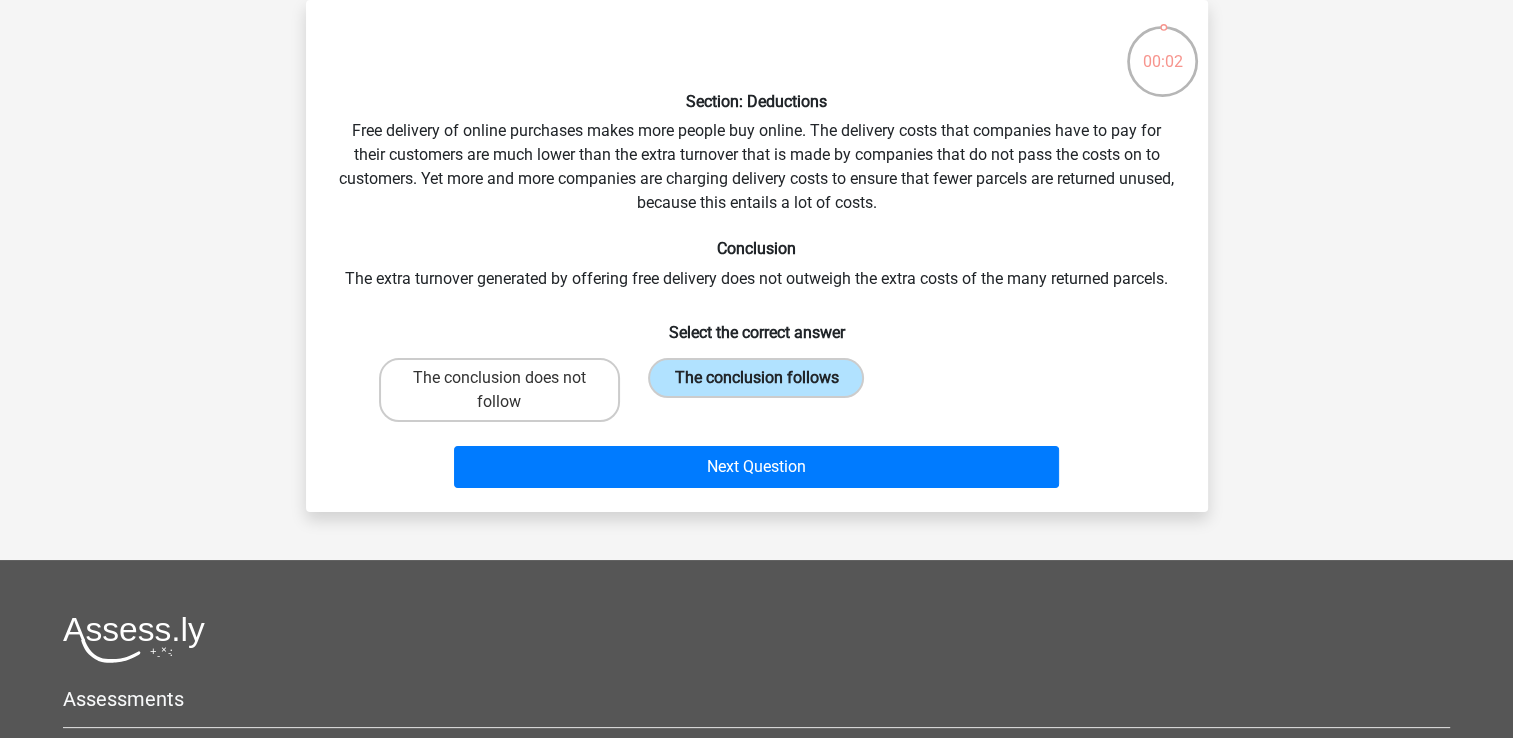 click on "The conclusion follows" at bounding box center (756, 378) 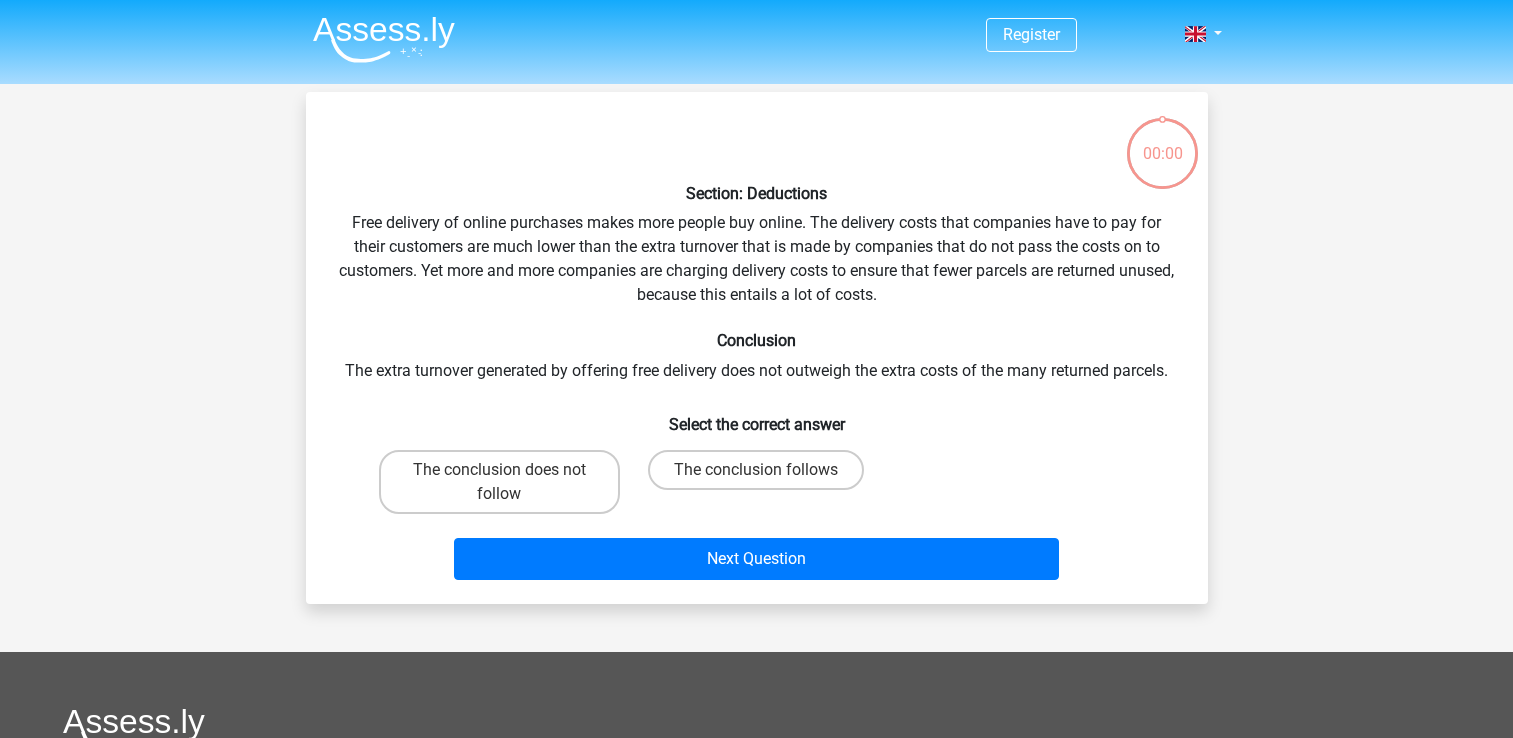 scroll, scrollTop: 92, scrollLeft: 0, axis: vertical 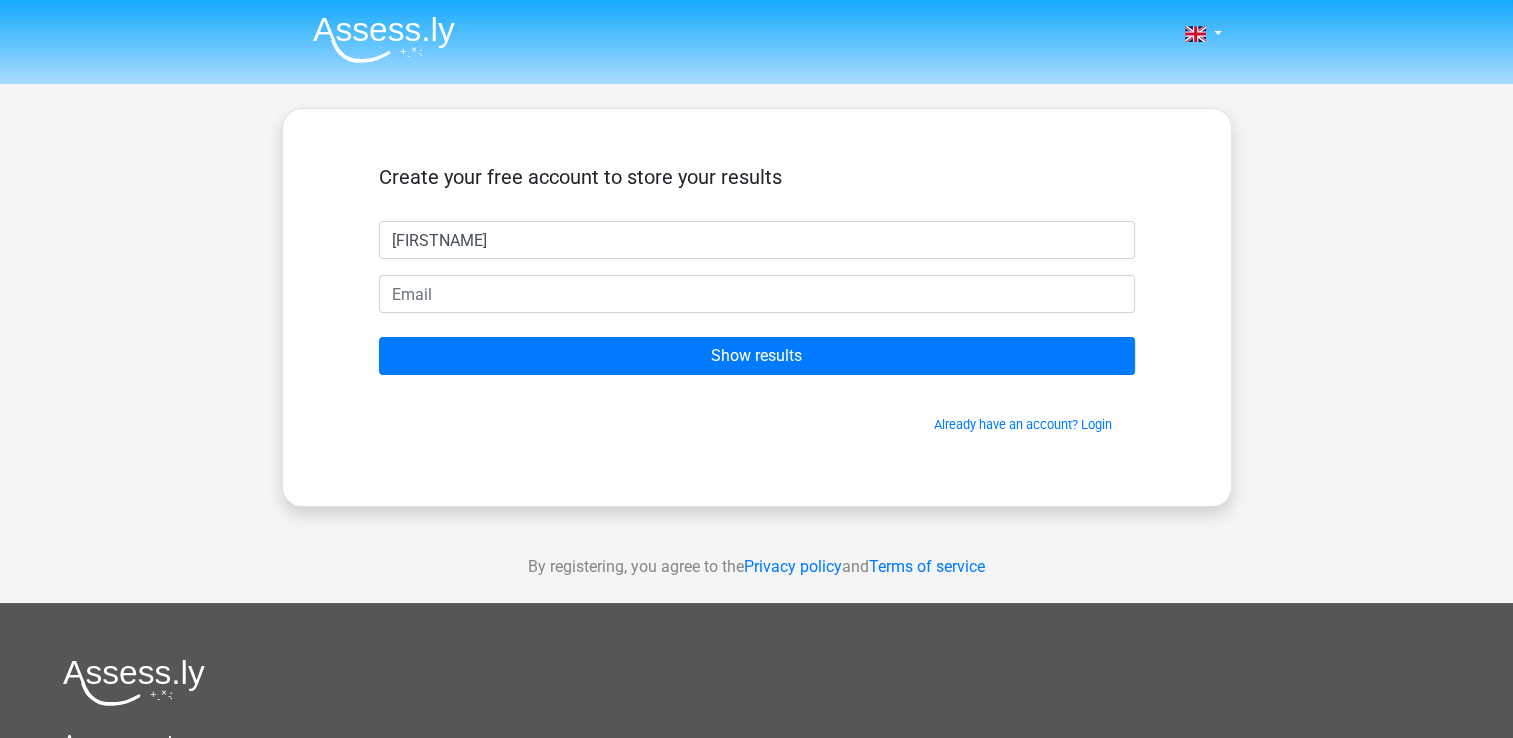 type on "[FIRSTNAME]" 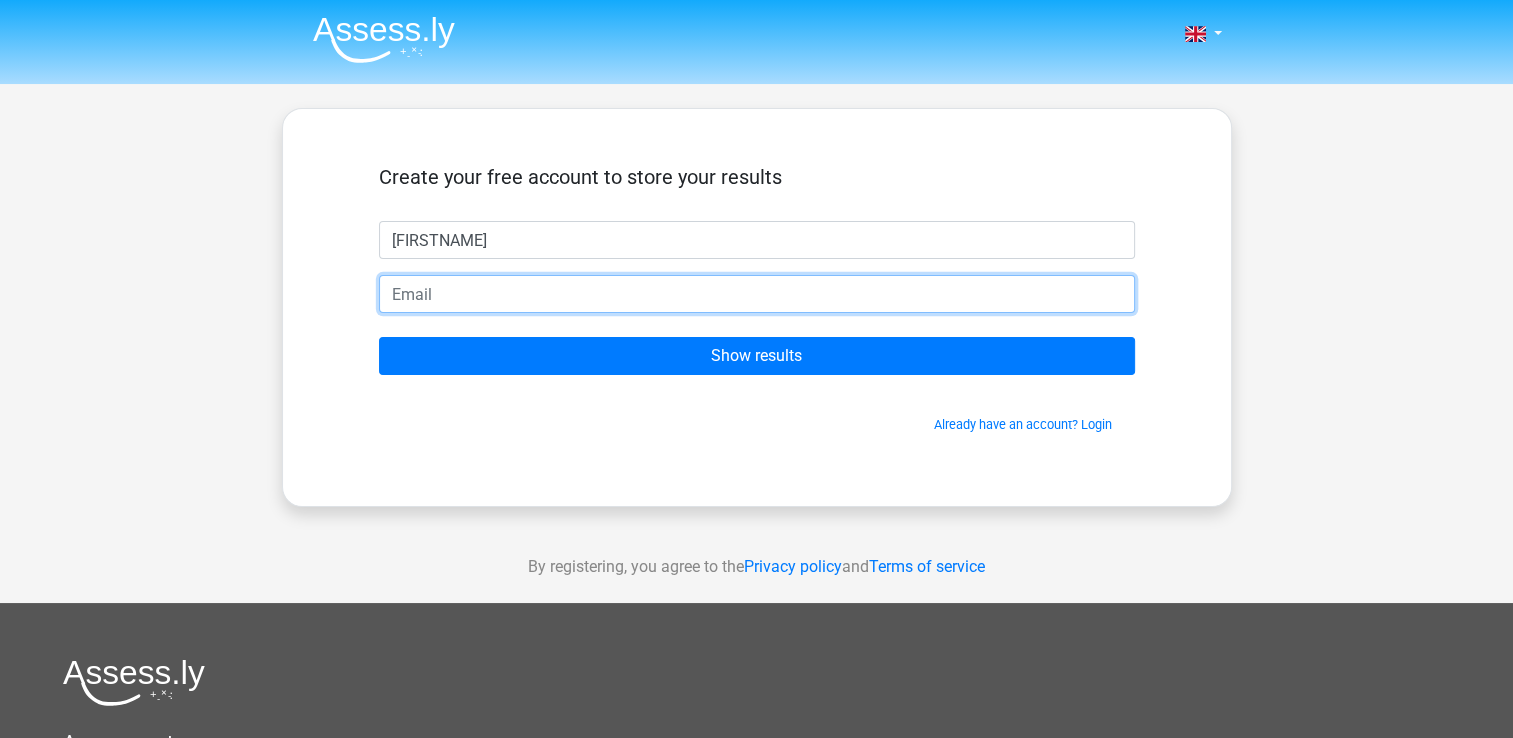 click at bounding box center (757, 294) 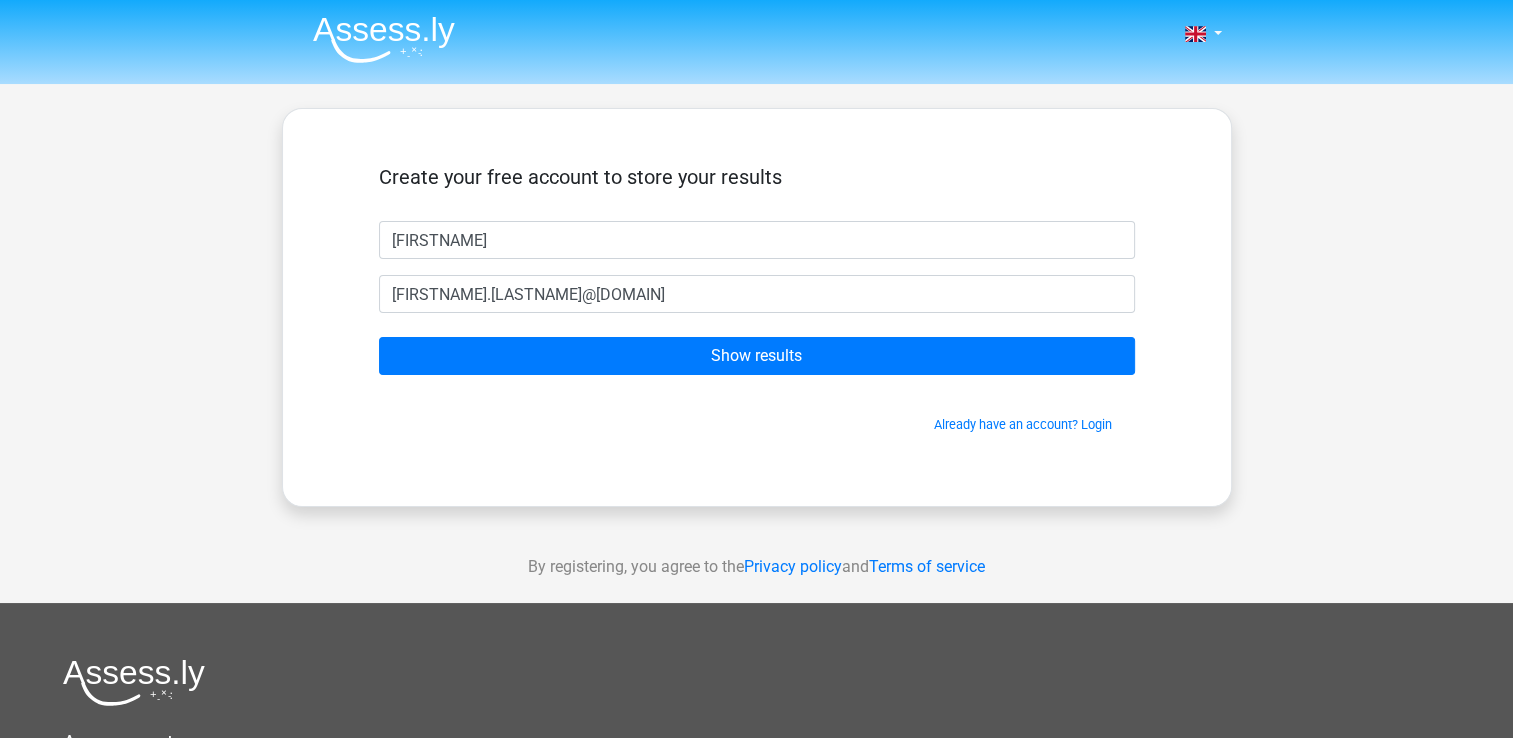 click on "Create your free account to store your results
[FIRSTNAME]
[FIRSTNAME].[LASTNAME]@[DOMAIN]
Show results
Already have an account? Login" at bounding box center (757, 299) 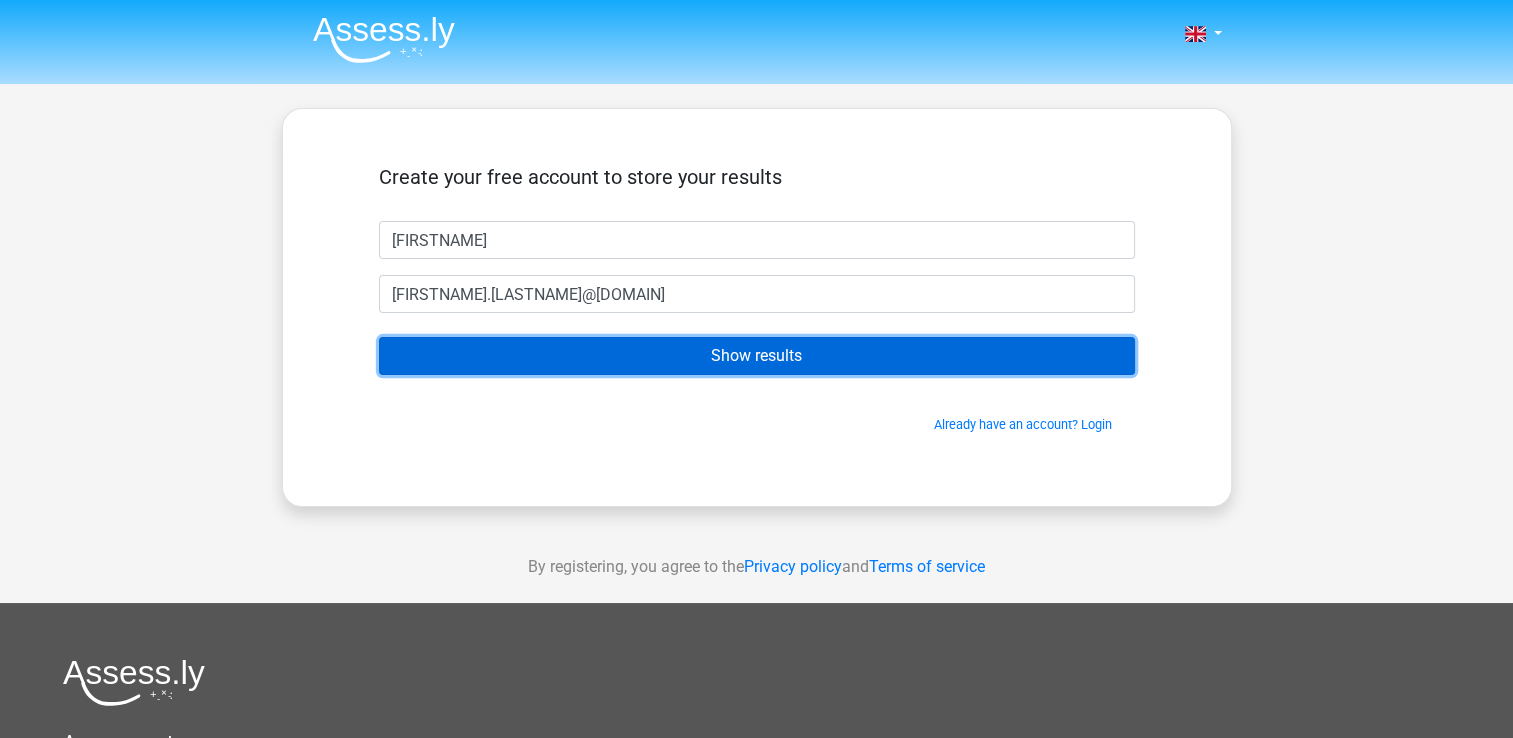 click on "Show results" at bounding box center [757, 356] 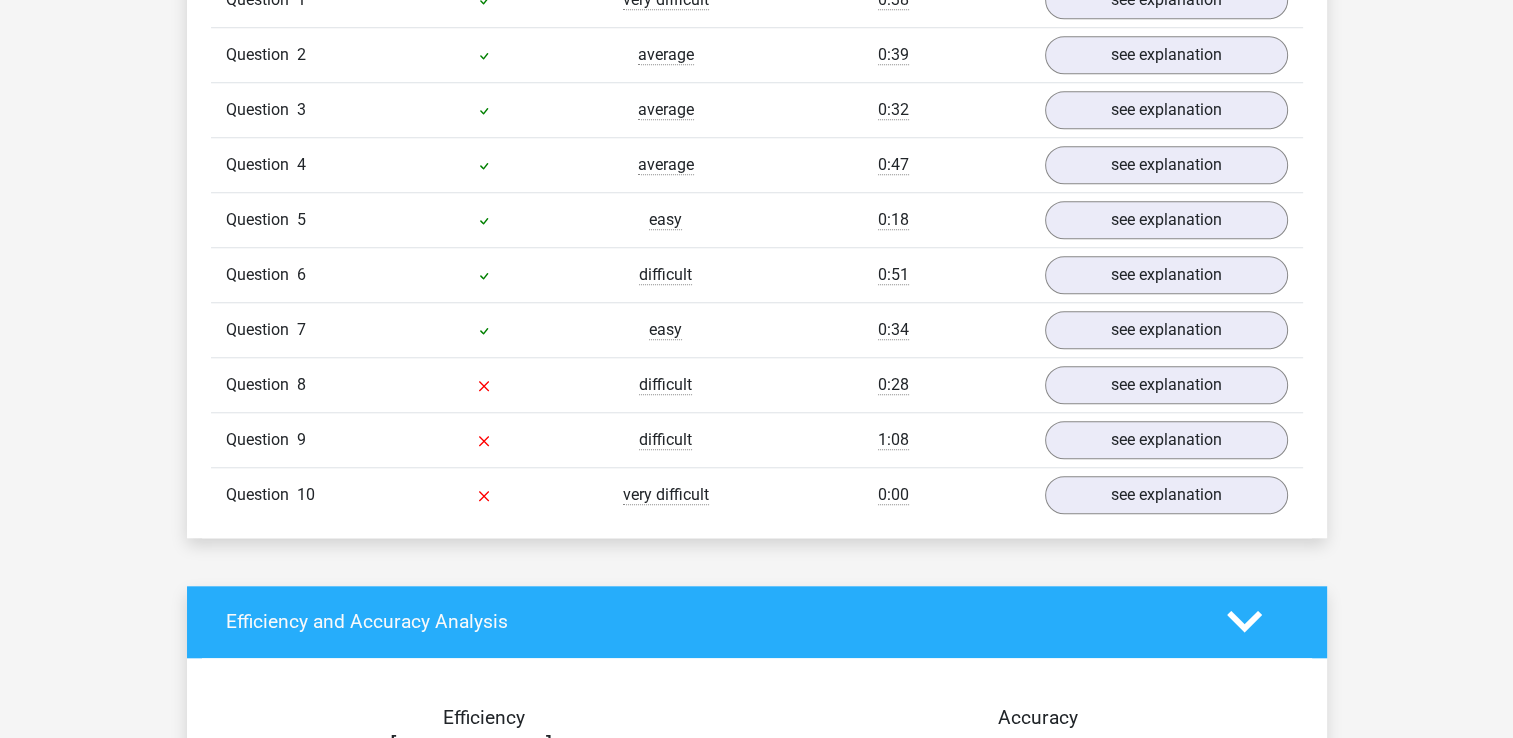 scroll, scrollTop: 1720, scrollLeft: 0, axis: vertical 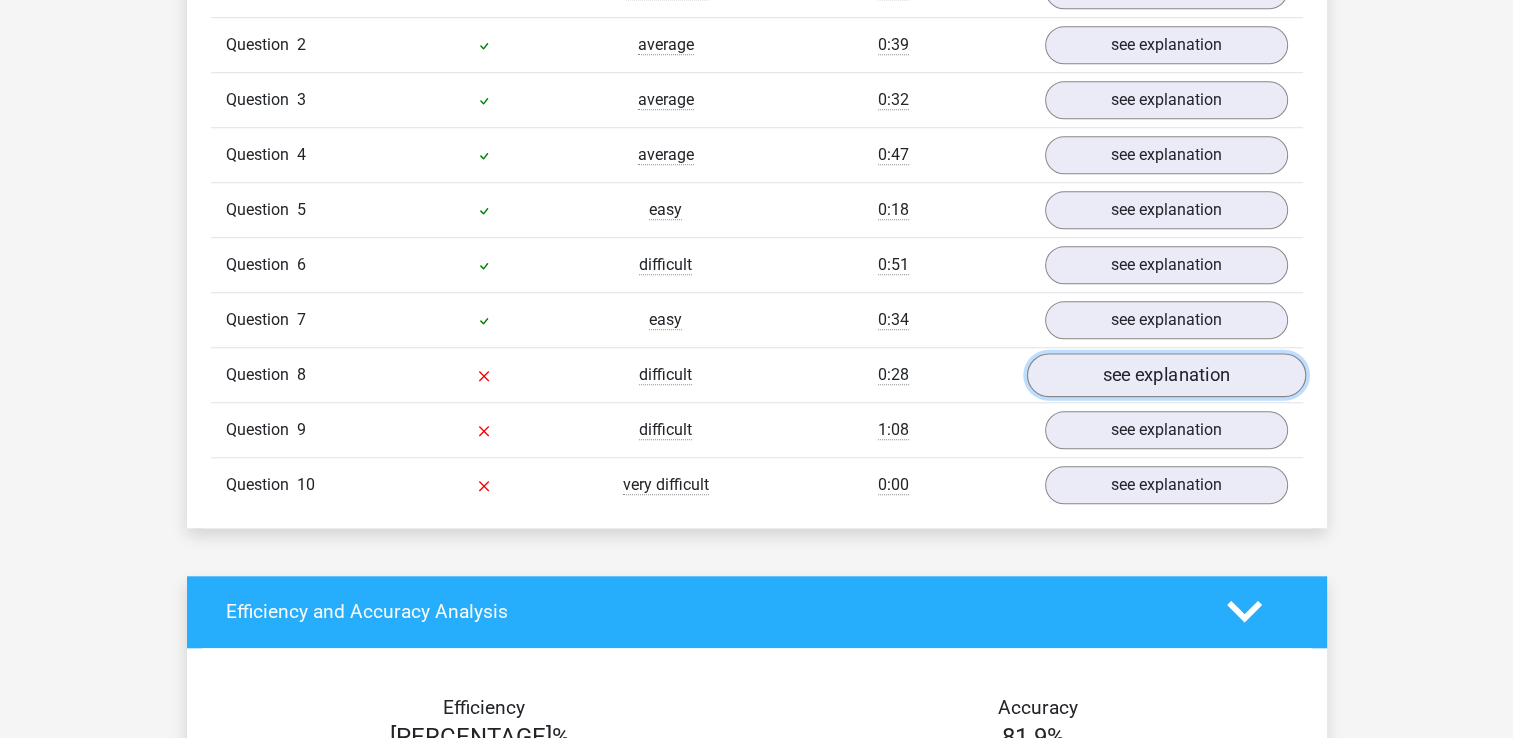 click on "see explanation" at bounding box center (1165, 375) 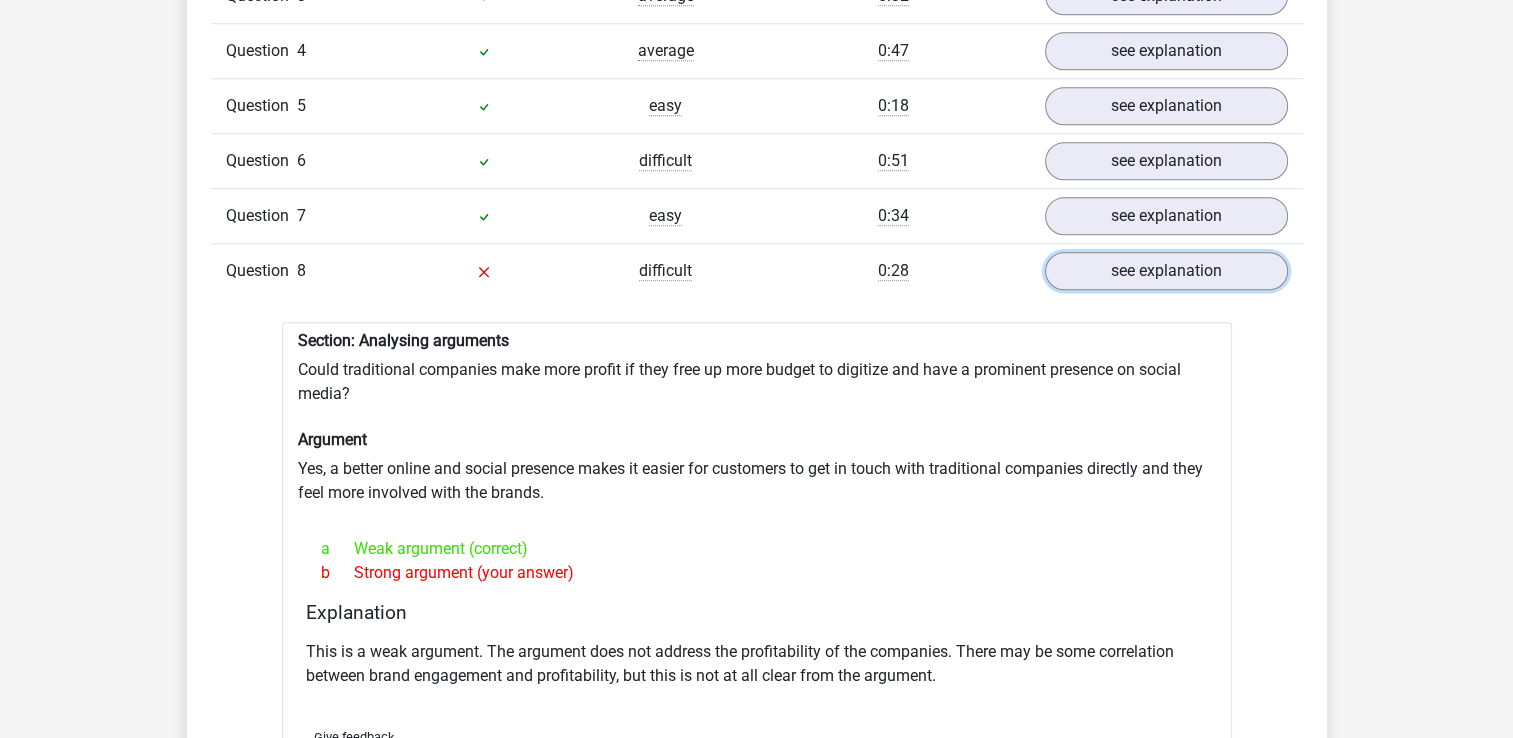 scroll, scrollTop: 1823, scrollLeft: 0, axis: vertical 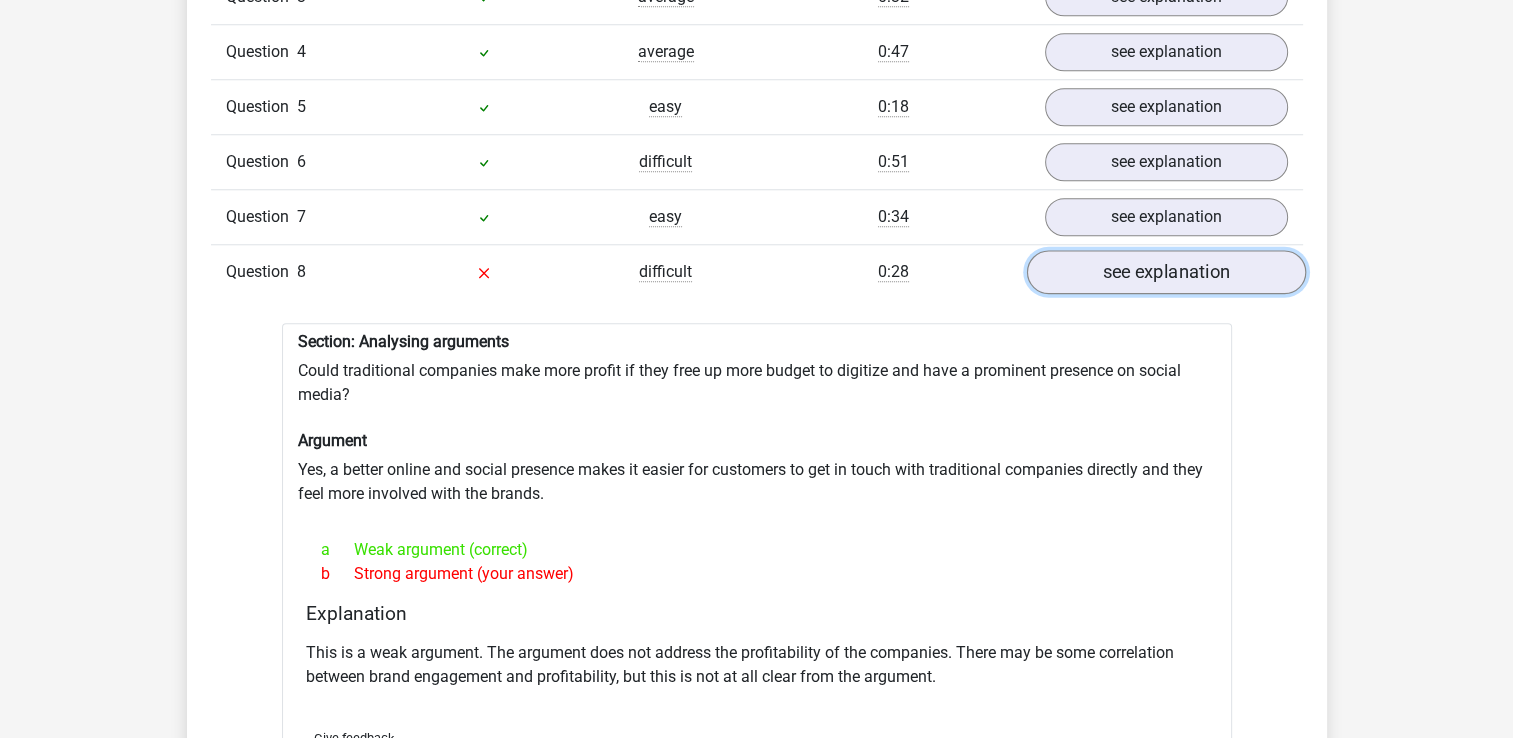 click on "see explanation" at bounding box center [1165, 272] 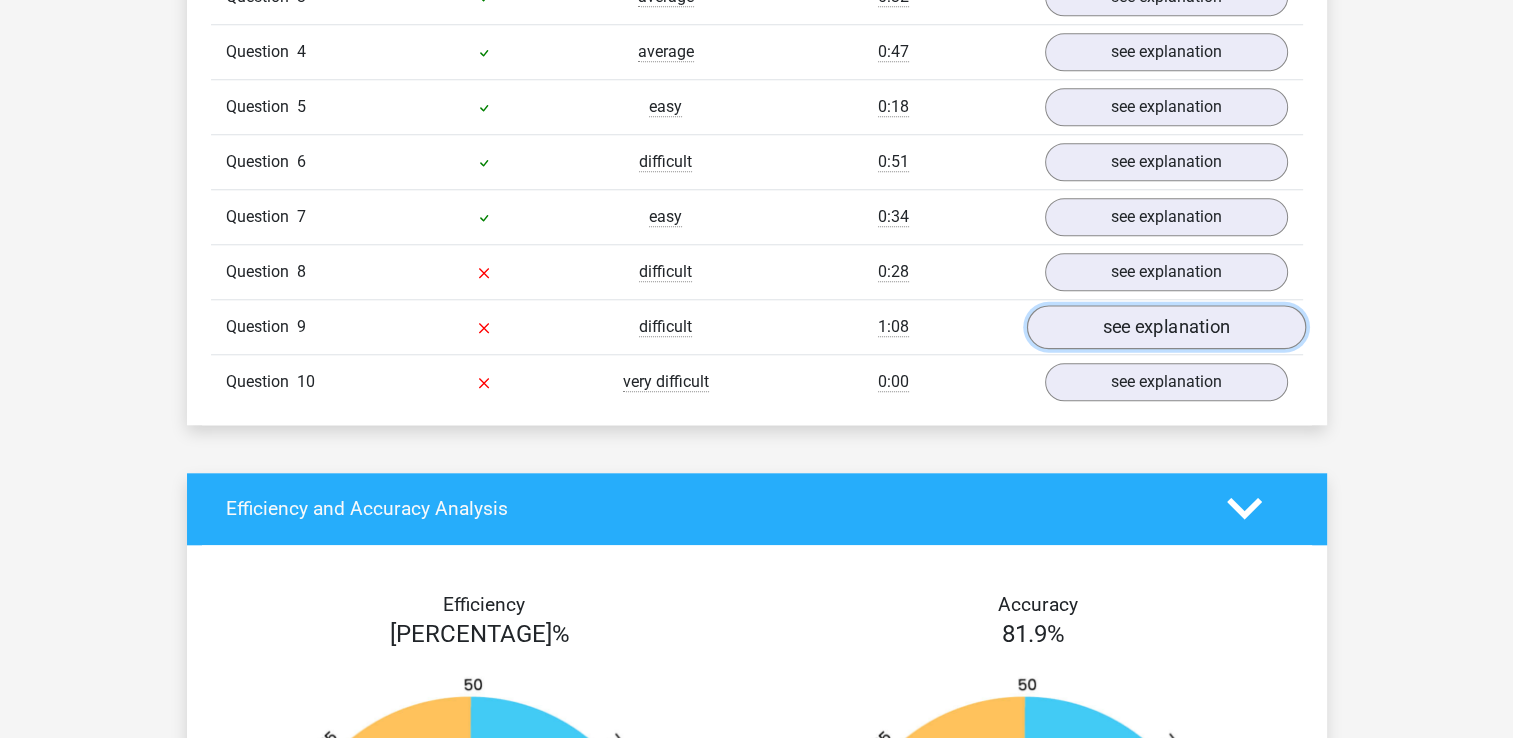 click on "see explanation" at bounding box center [1165, 327] 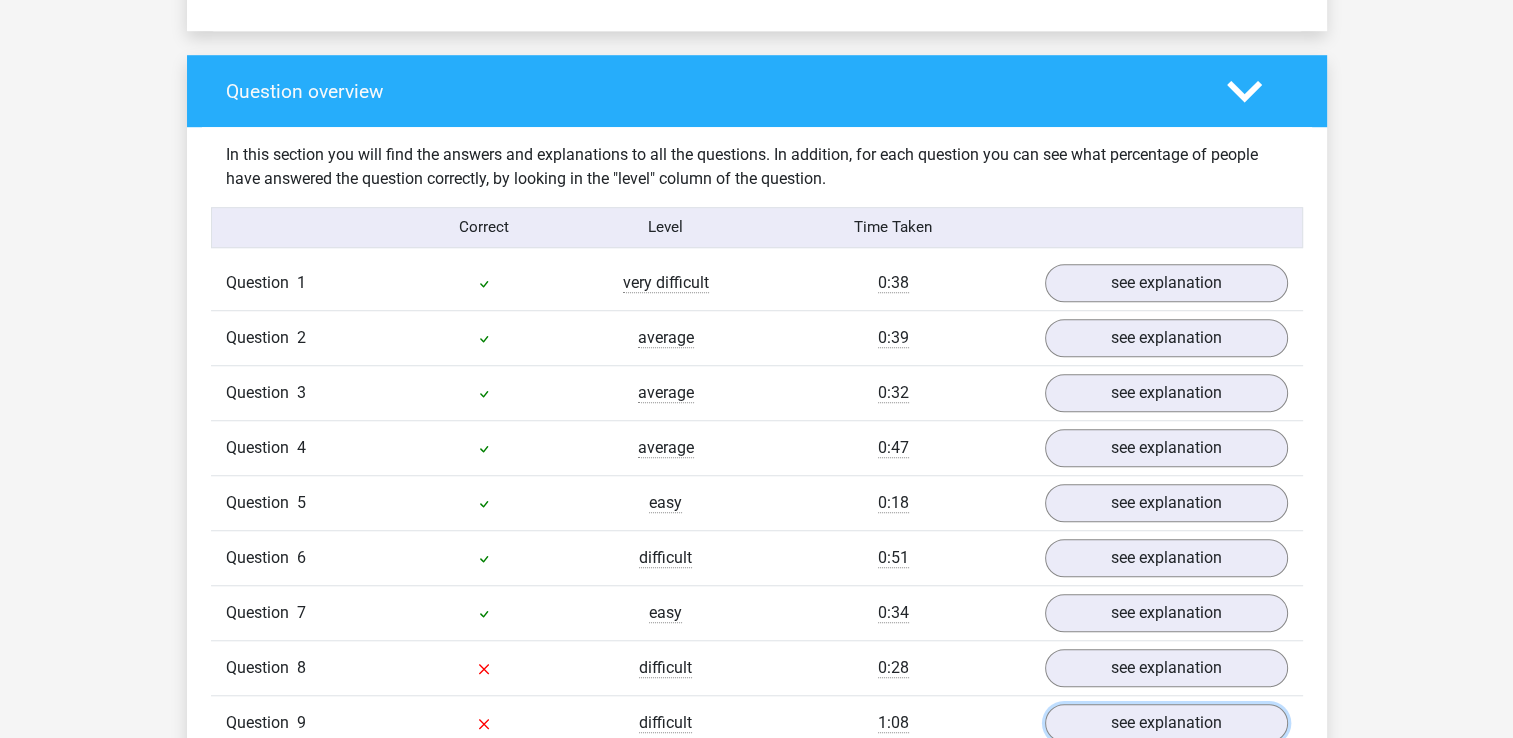 scroll, scrollTop: 1426, scrollLeft: 0, axis: vertical 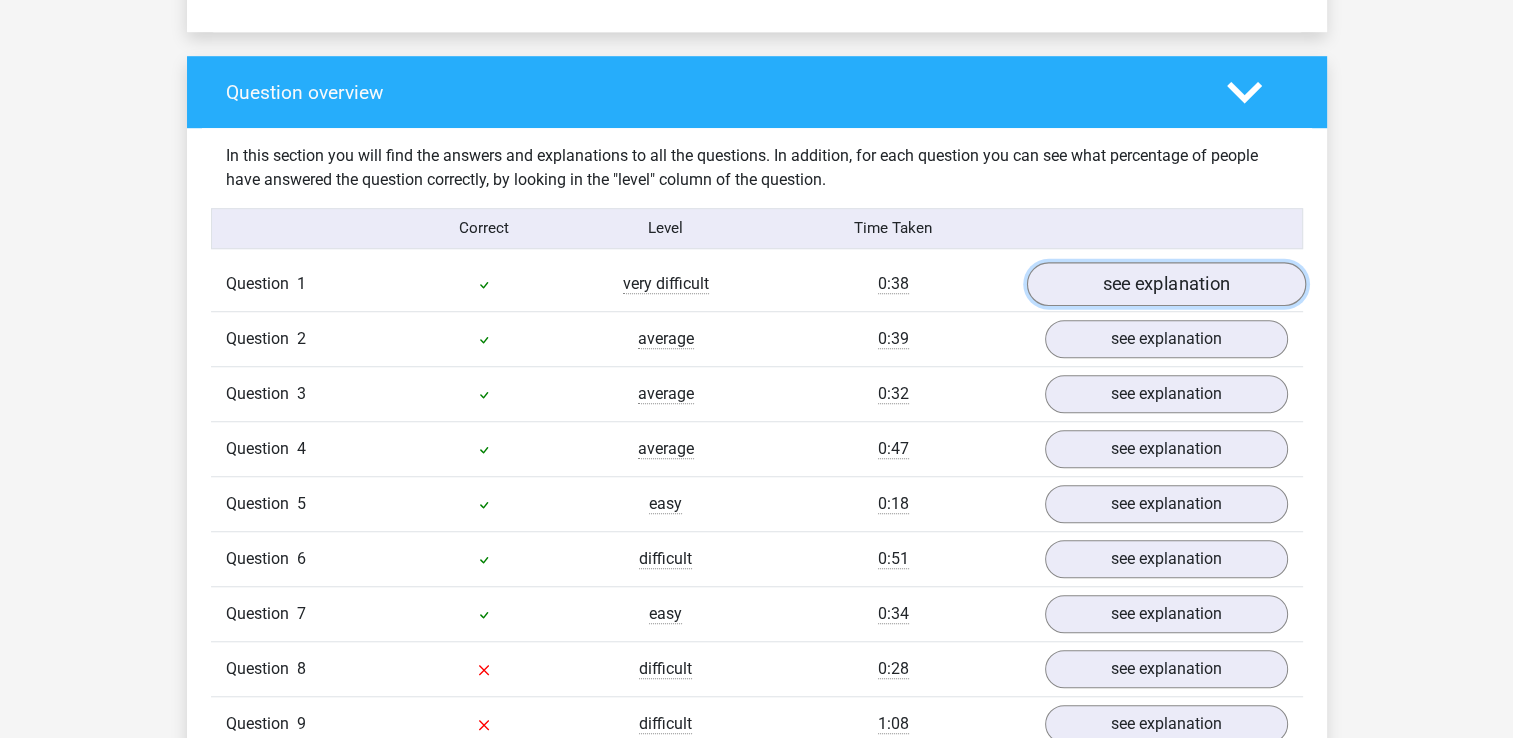 click on "see explanation" at bounding box center [1165, 284] 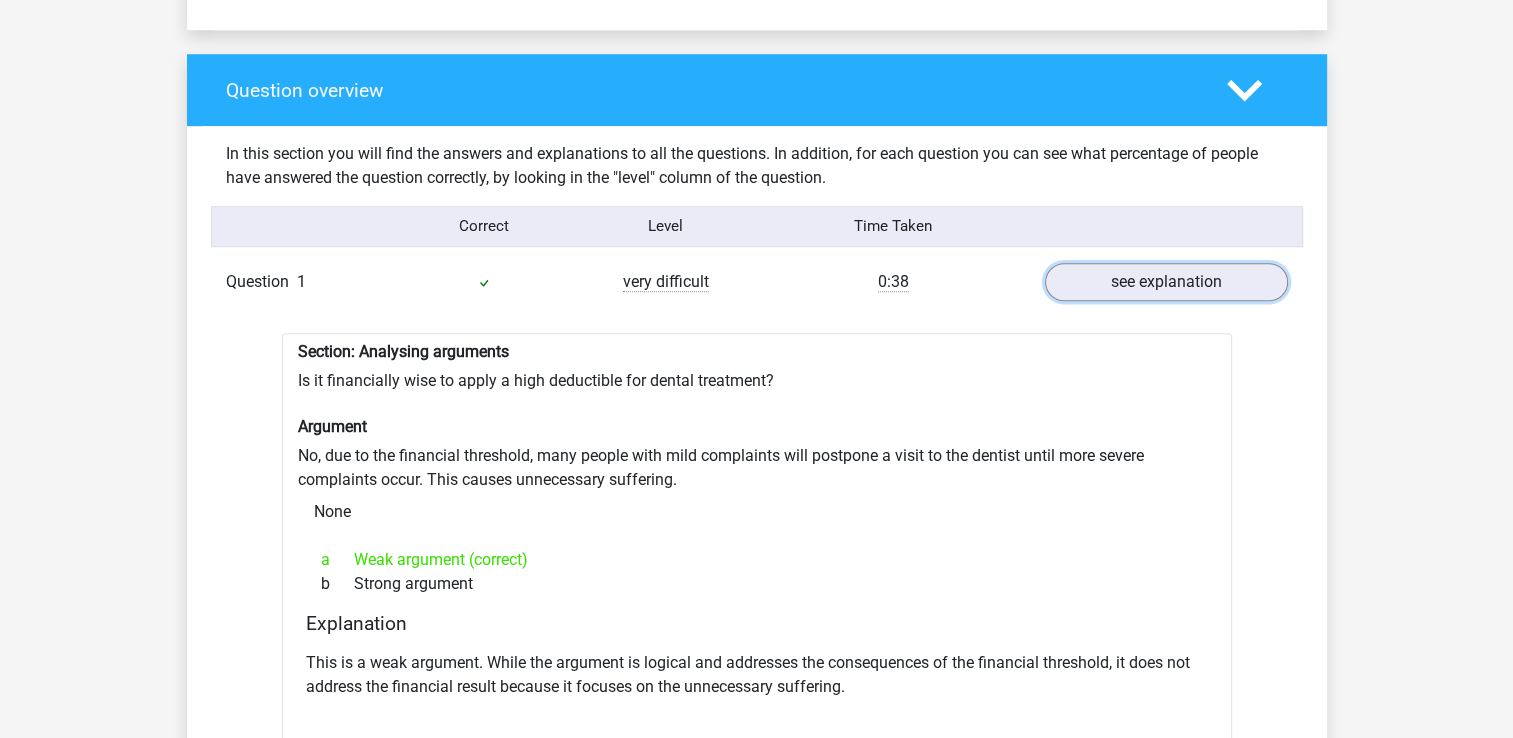 scroll, scrollTop: 1422, scrollLeft: 0, axis: vertical 